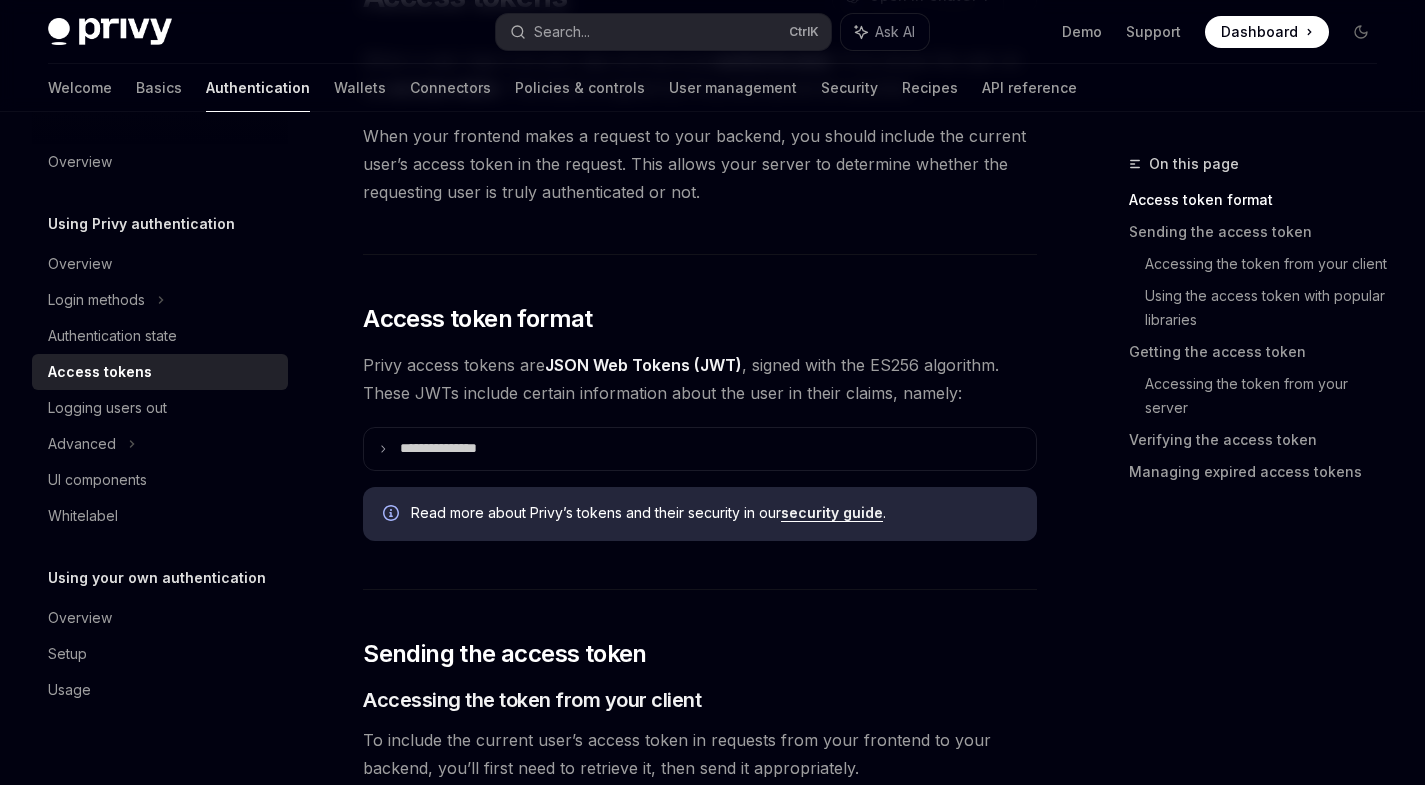 scroll, scrollTop: 2555, scrollLeft: 0, axis: vertical 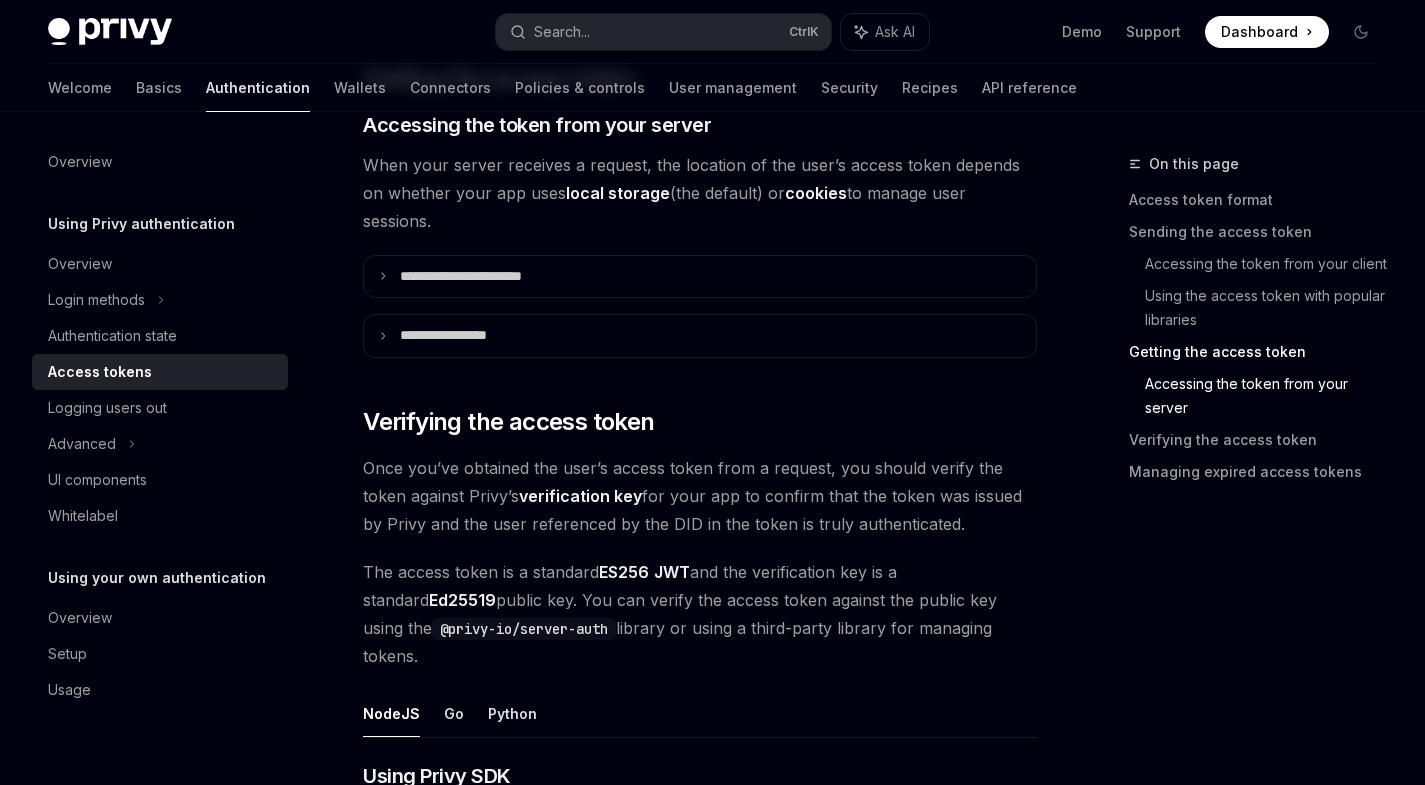 drag, startPoint x: 991, startPoint y: 439, endPoint x: 1029, endPoint y: 496, distance: 68.50548 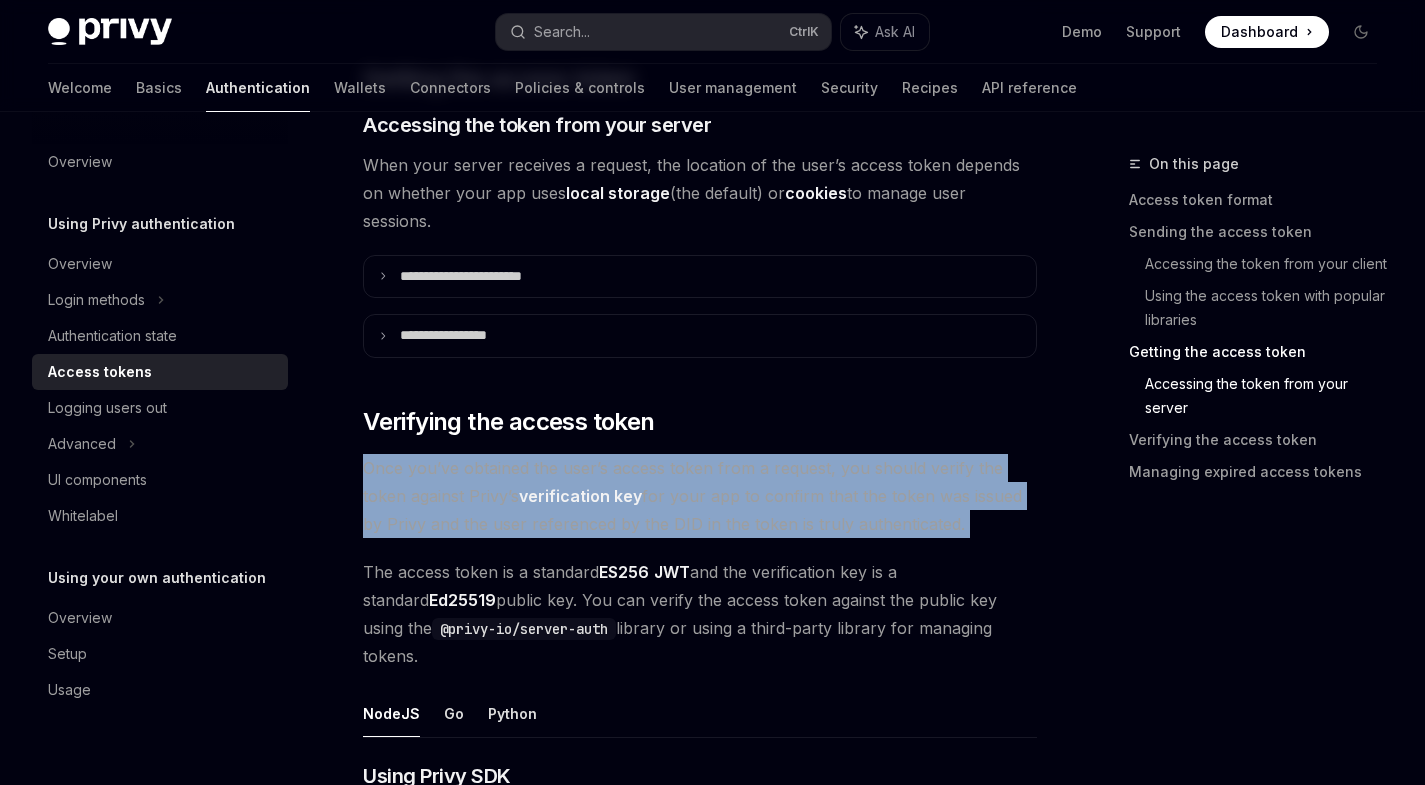 click on "Once you’ve obtained the user’s access token from a request, you should verify the token against Privy’s  verification key  for your app to confirm that the token was issued by Privy and the user referenced by the DID in the token is truly authenticated." at bounding box center (700, 496) 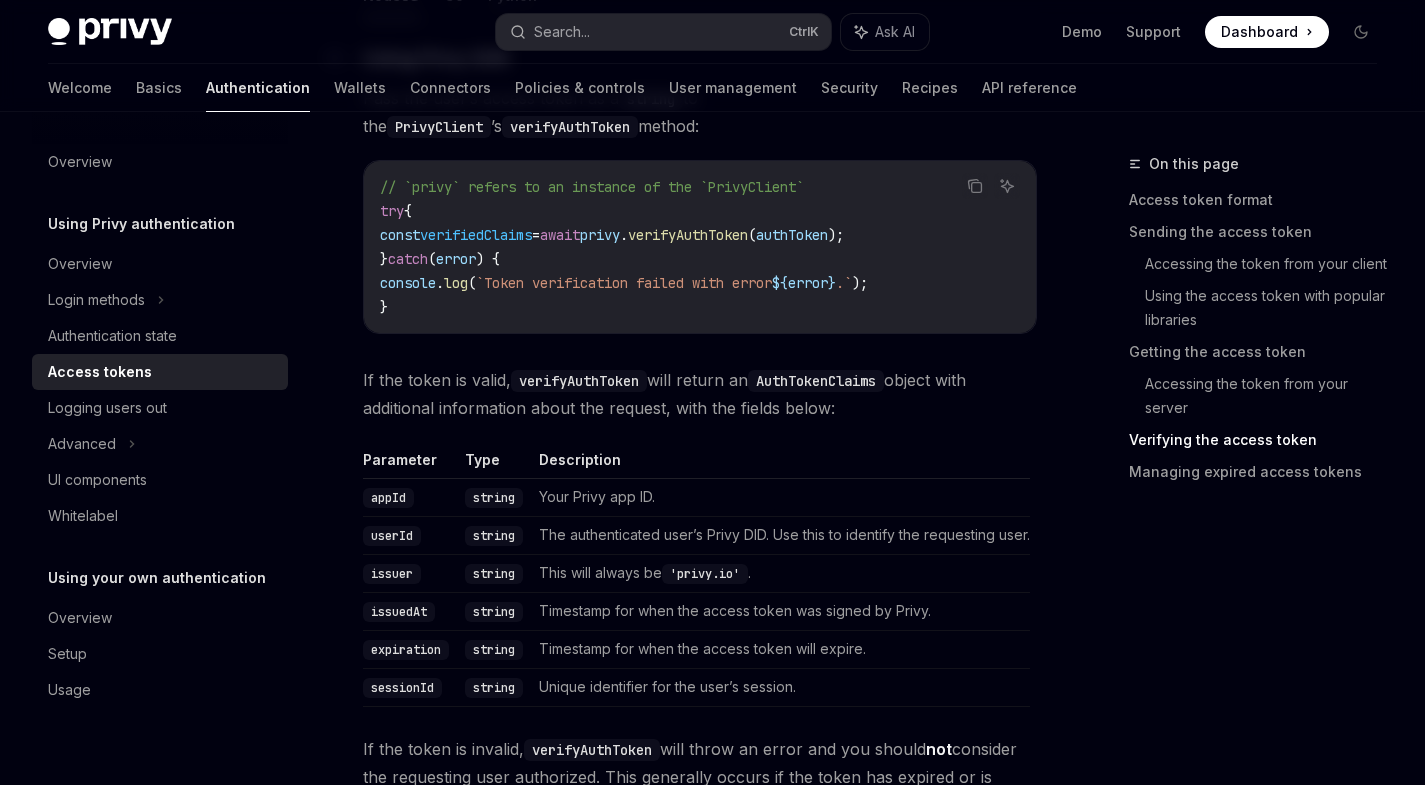 scroll, scrollTop: 3283, scrollLeft: 0, axis: vertical 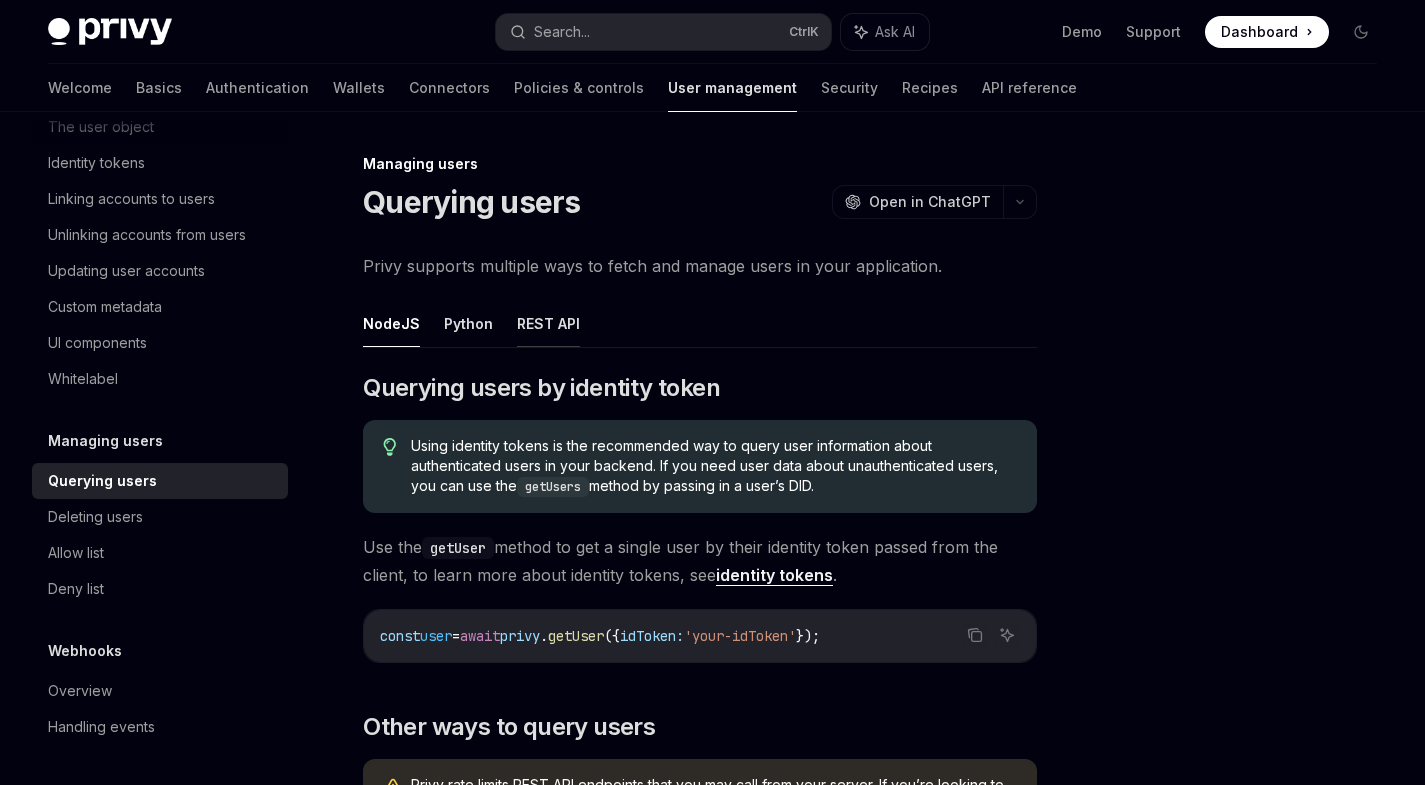 click on "REST API" at bounding box center (548, 323) 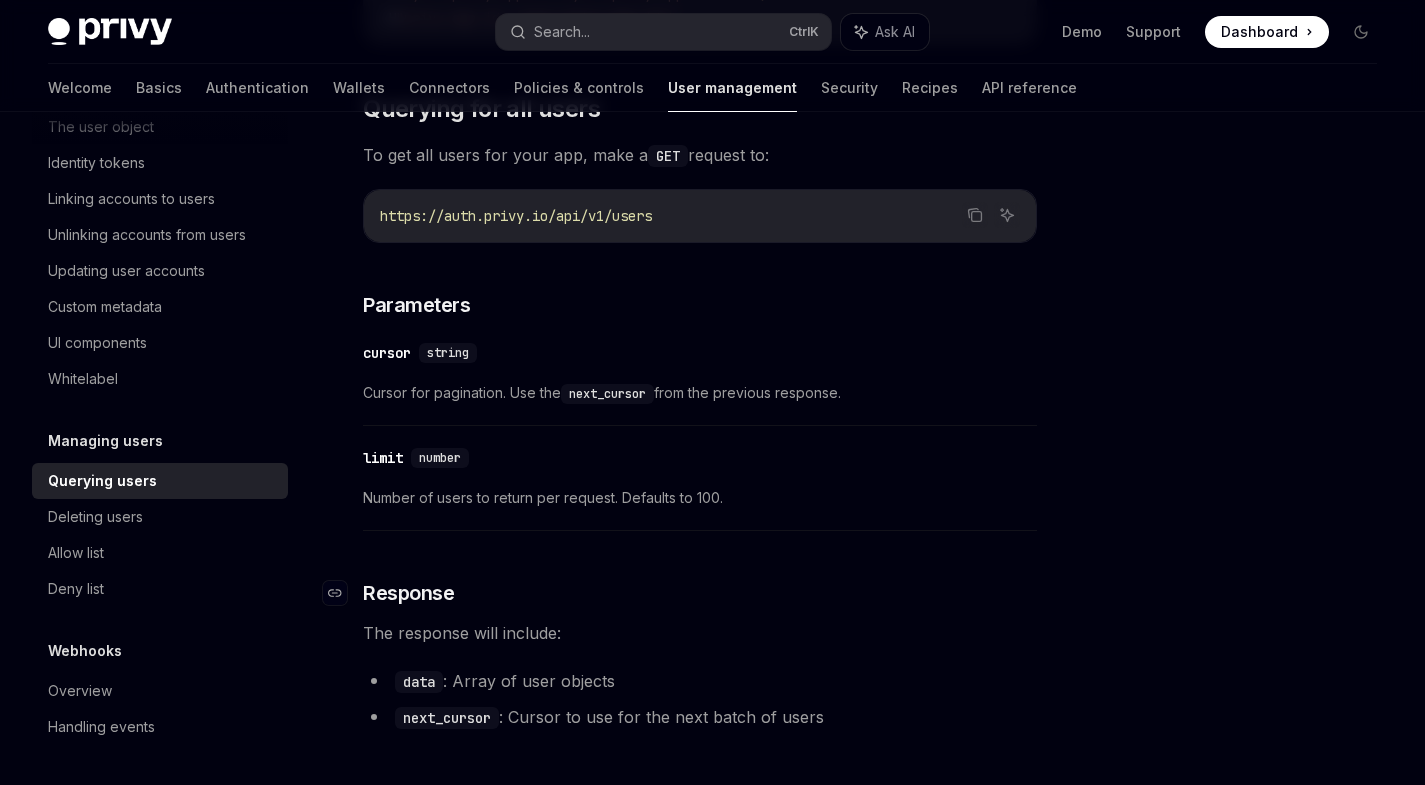 scroll, scrollTop: 1035, scrollLeft: 0, axis: vertical 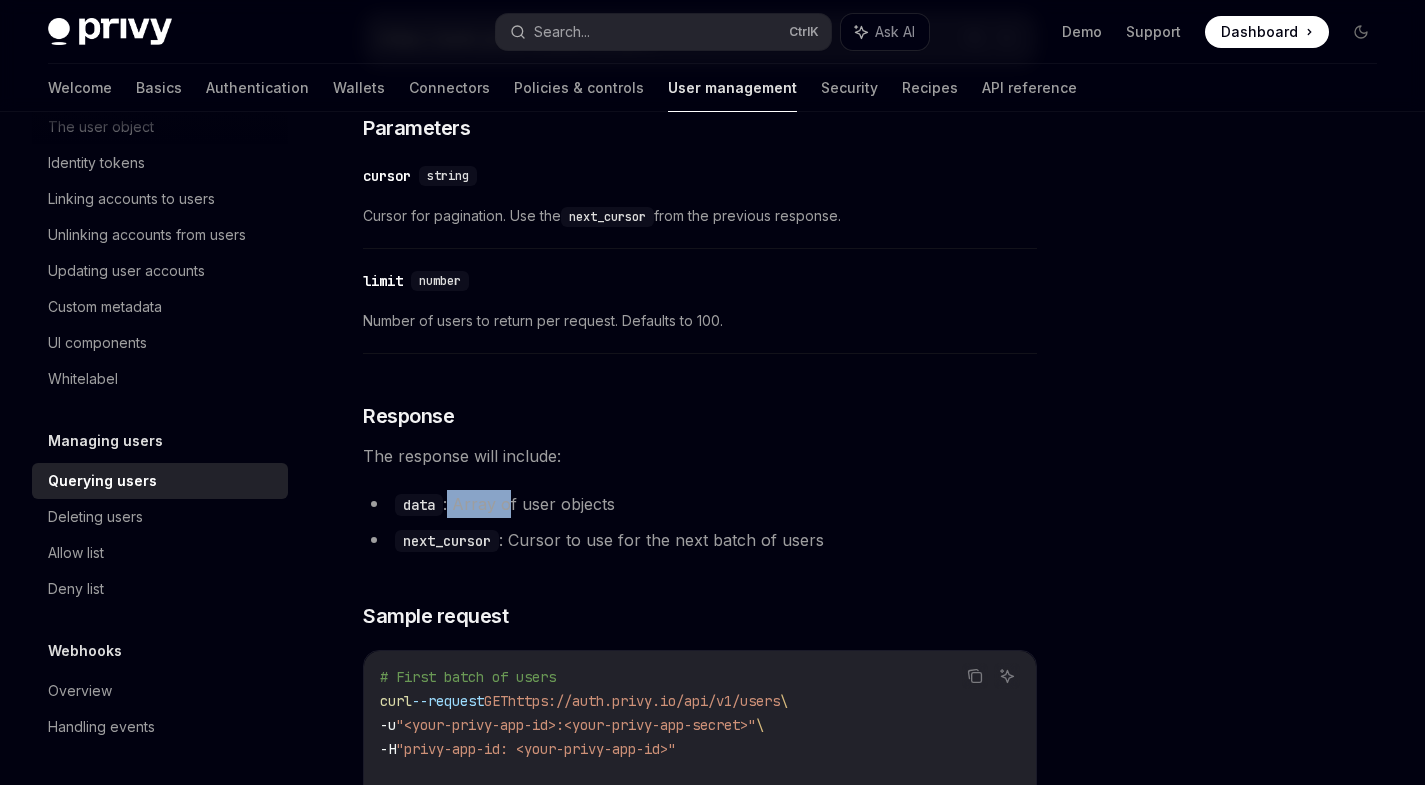 drag, startPoint x: 450, startPoint y: 505, endPoint x: 522, endPoint y: 503, distance: 72.02777 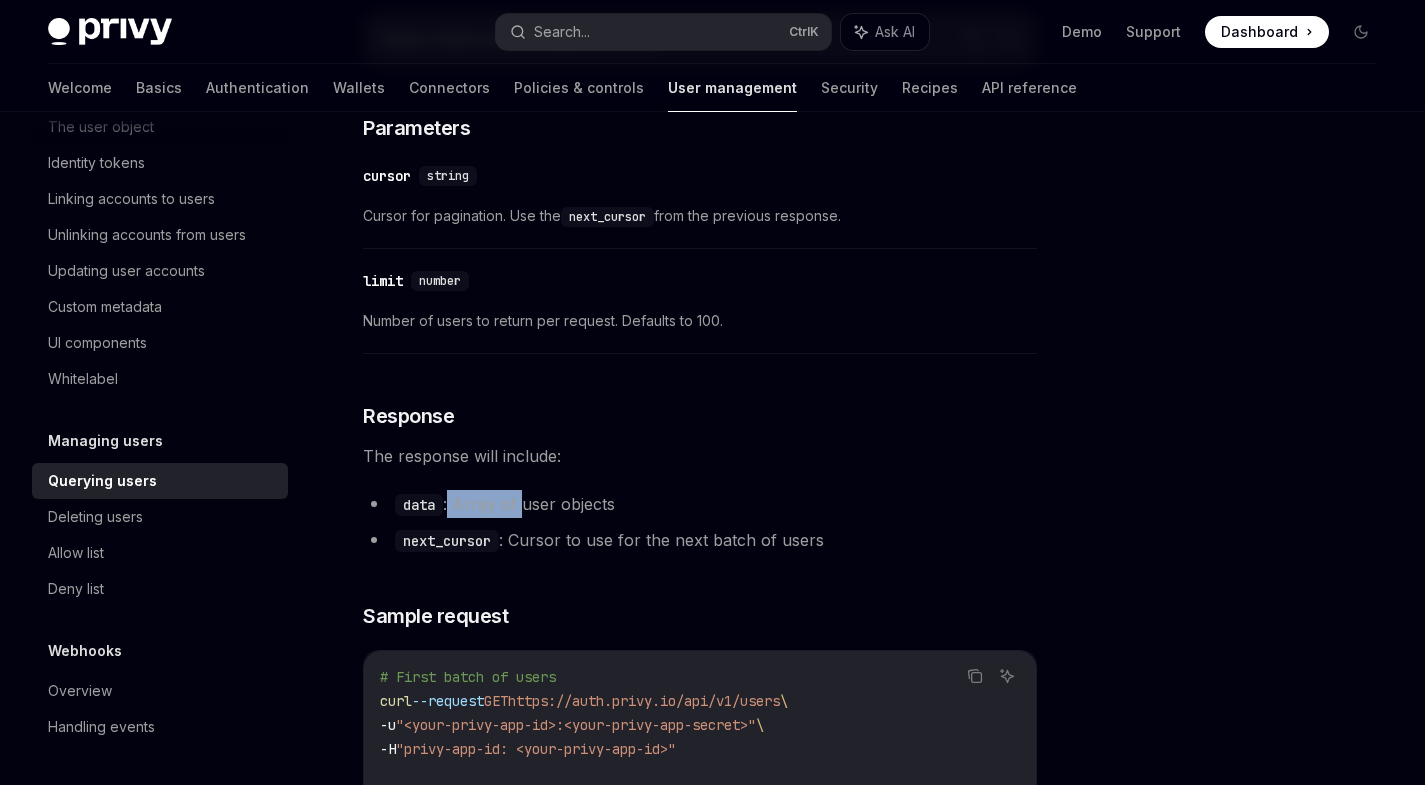 click on "data : Array of user objects" at bounding box center [700, 504] 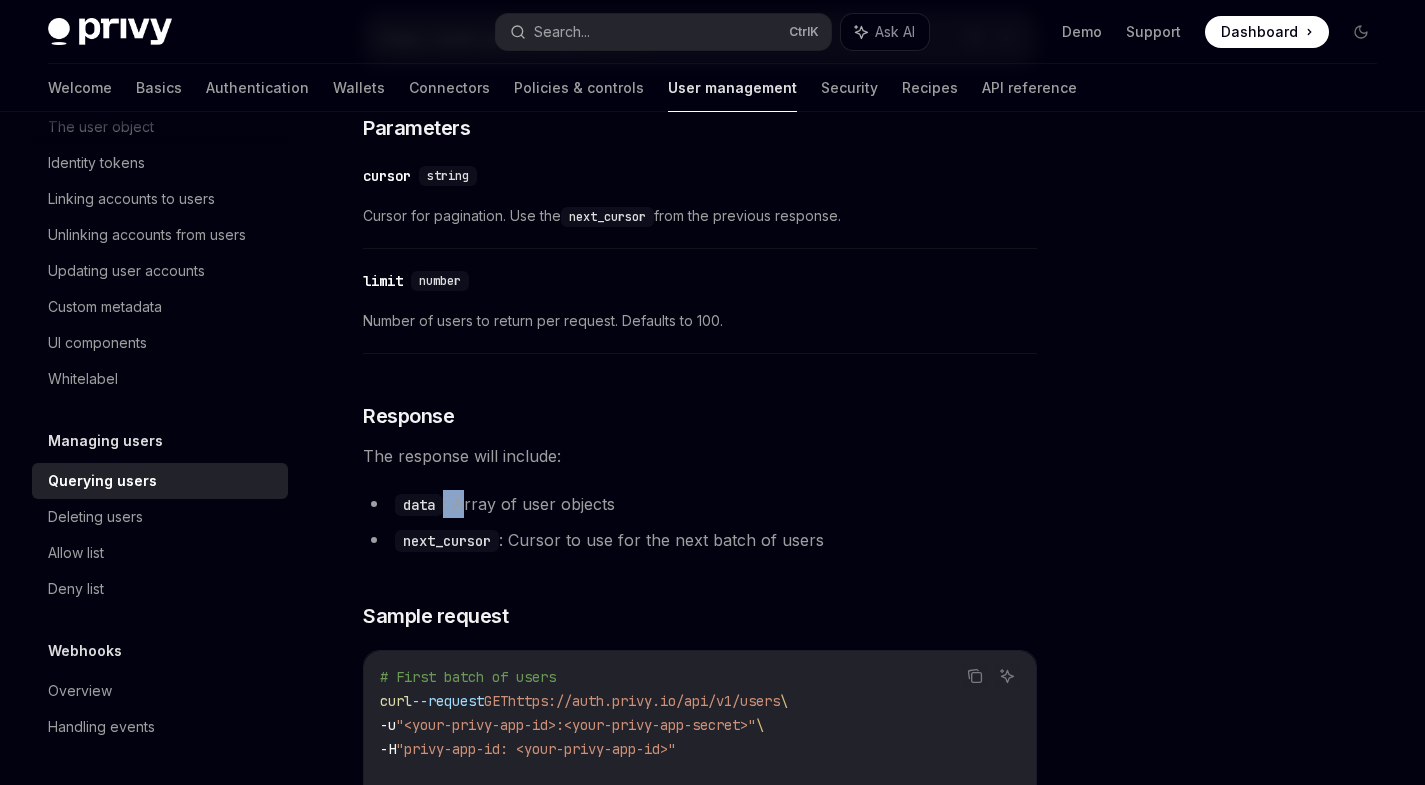 drag, startPoint x: 462, startPoint y: 497, endPoint x: 421, endPoint y: 504, distance: 41.59327 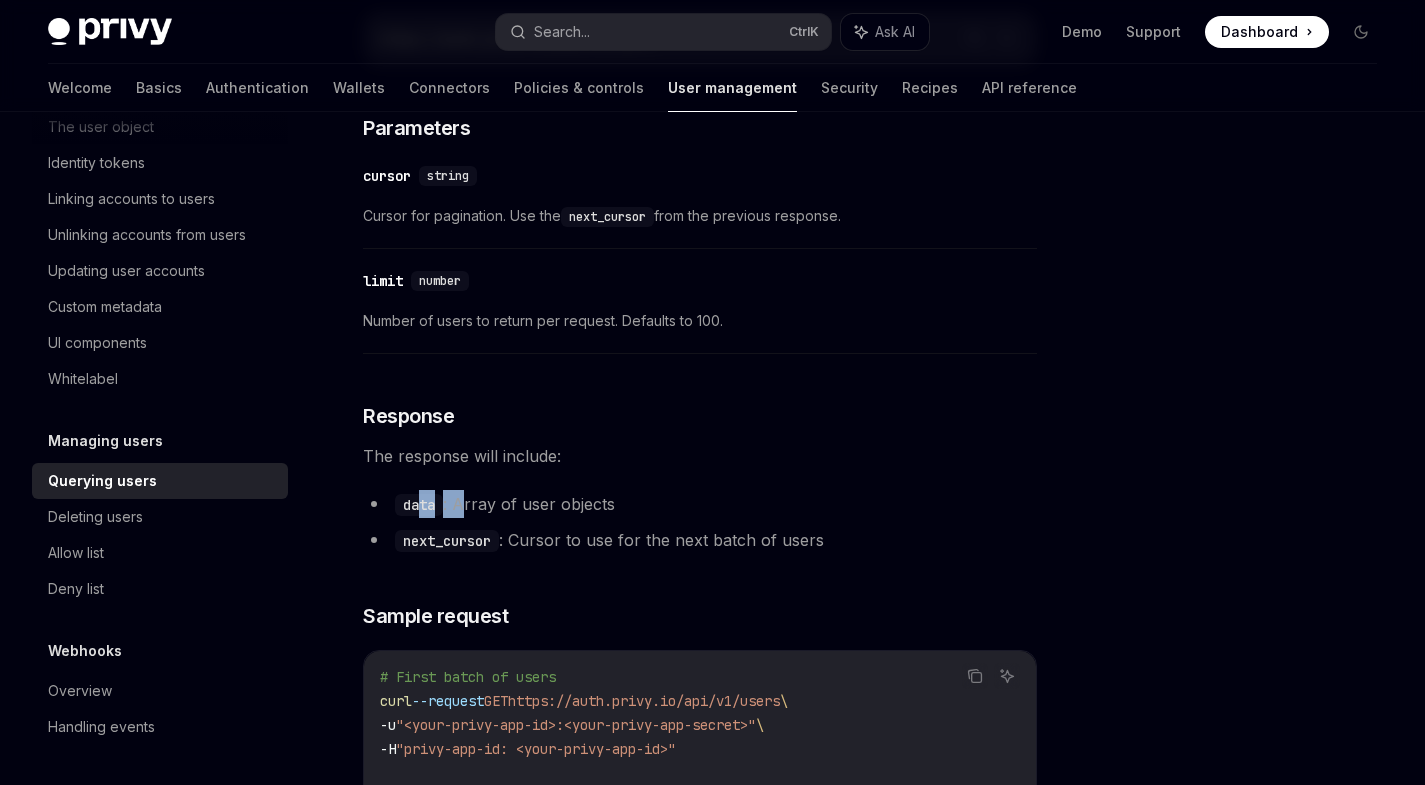 click on "data" at bounding box center [419, 505] 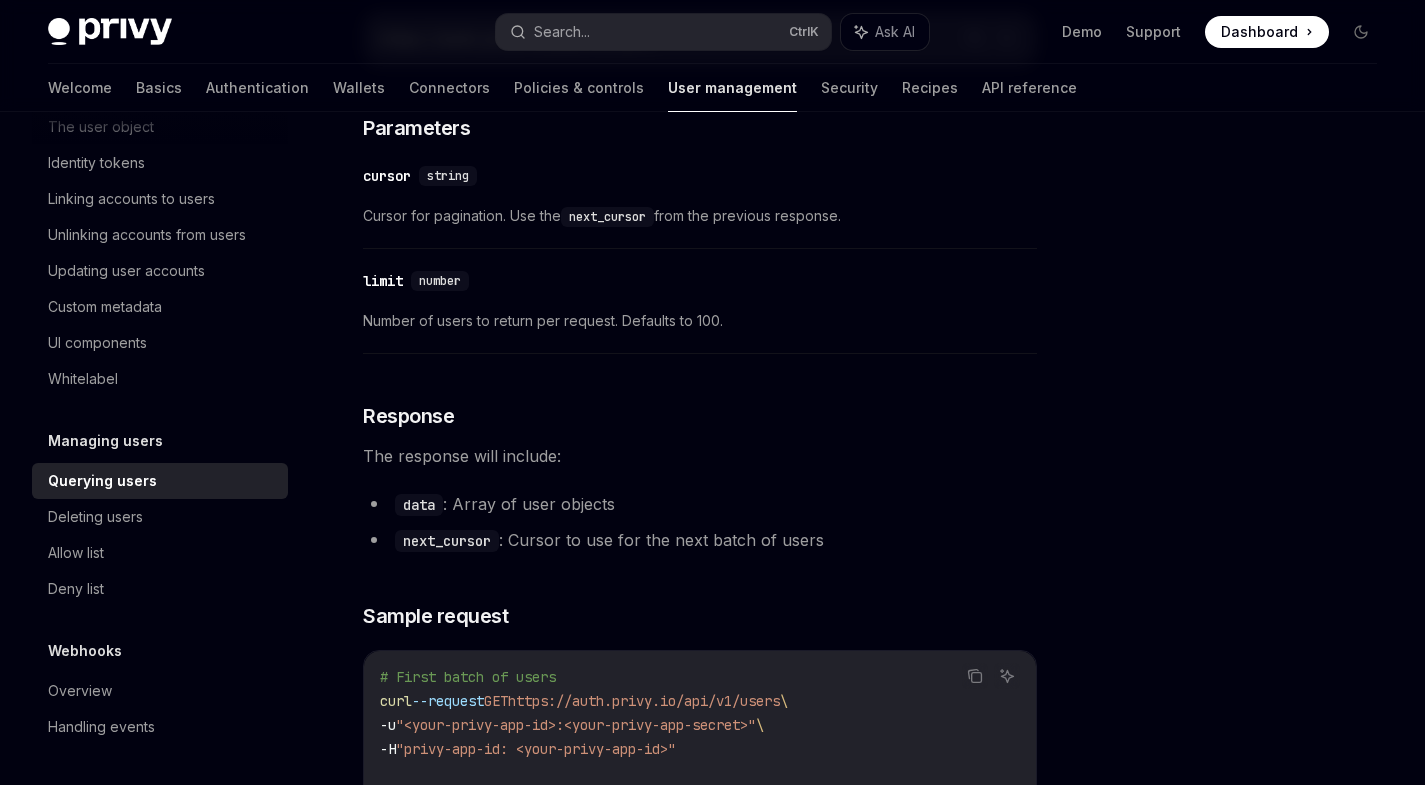 scroll, scrollTop: 0, scrollLeft: 0, axis: both 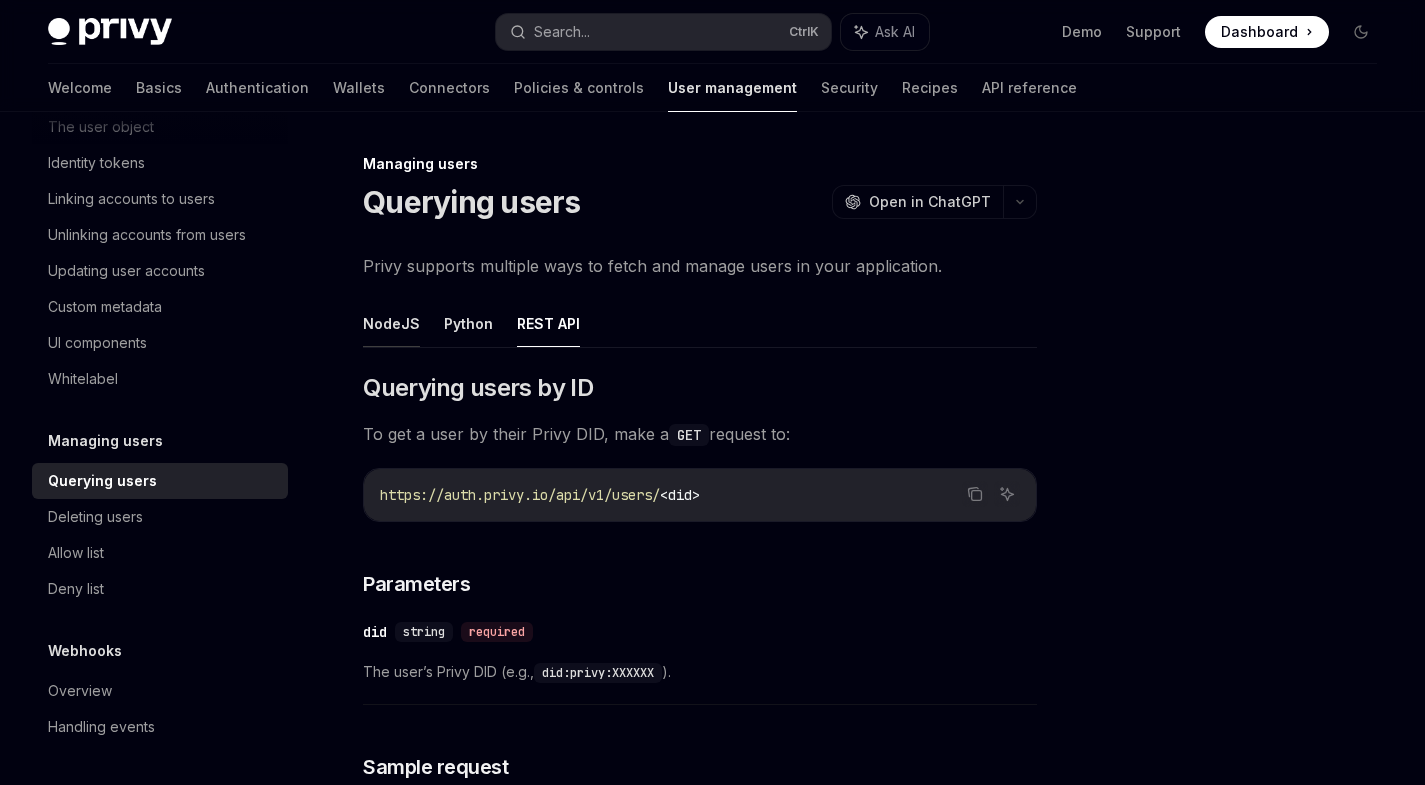 click on "NodeJS" at bounding box center [391, 323] 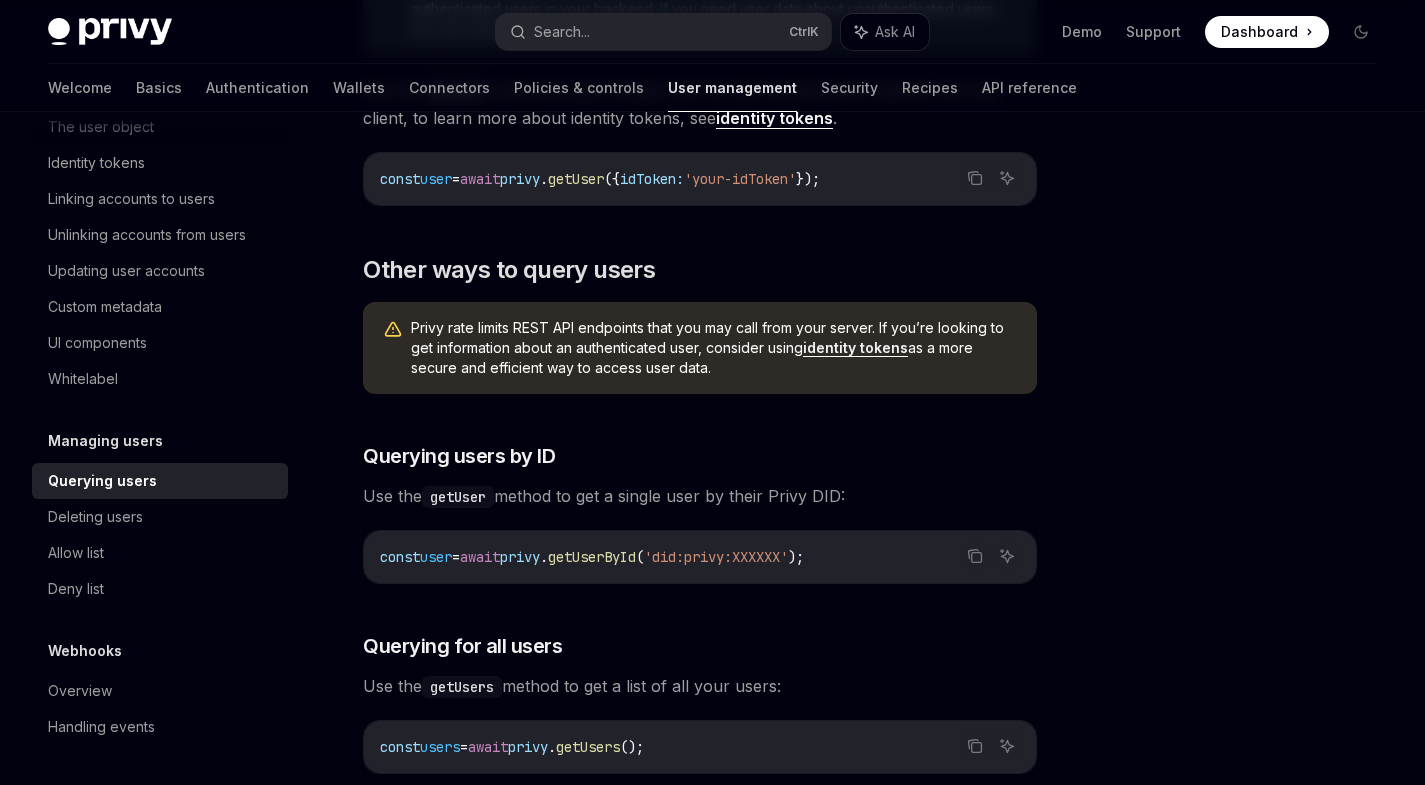 scroll, scrollTop: 1060, scrollLeft: 0, axis: vertical 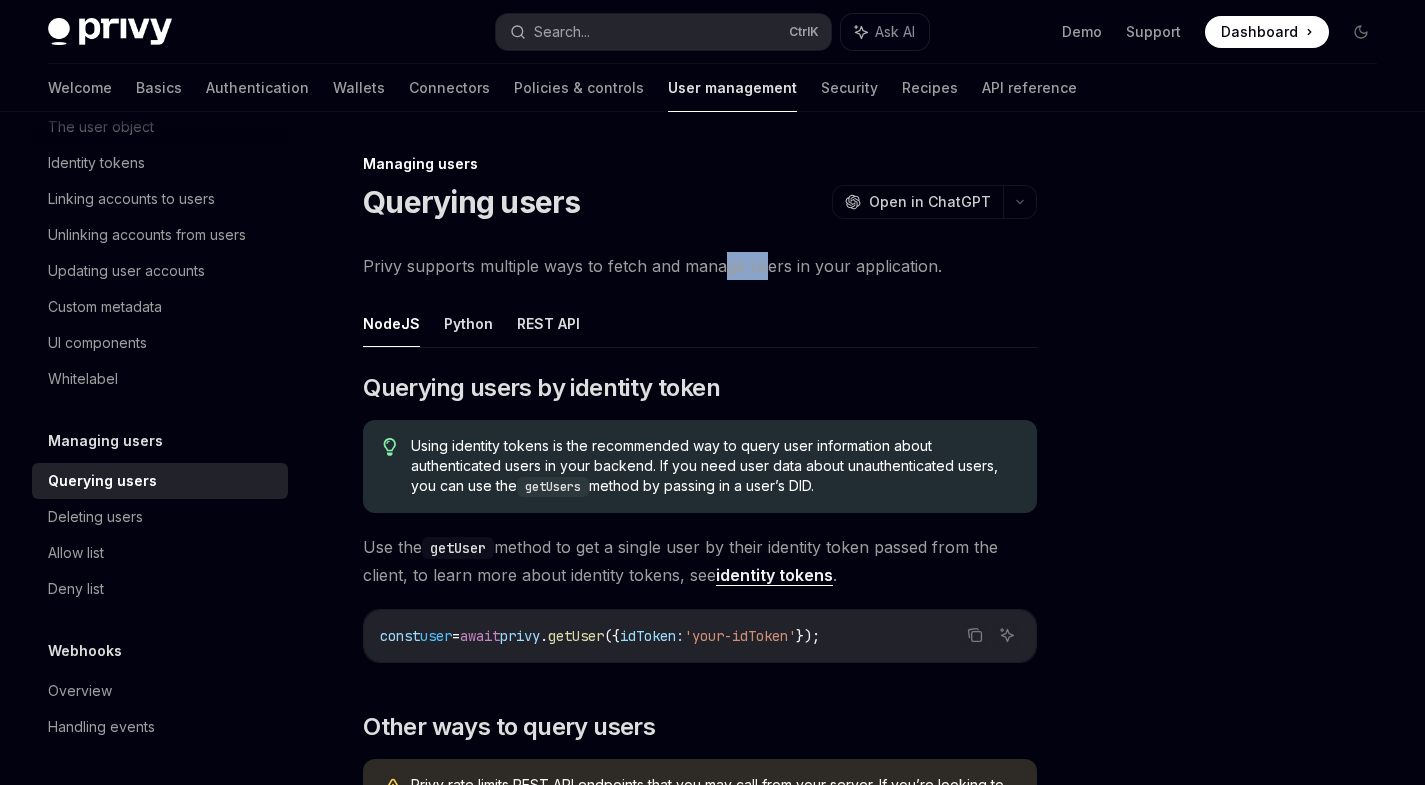 drag, startPoint x: 721, startPoint y: 279, endPoint x: 792, endPoint y: 274, distance: 71.17584 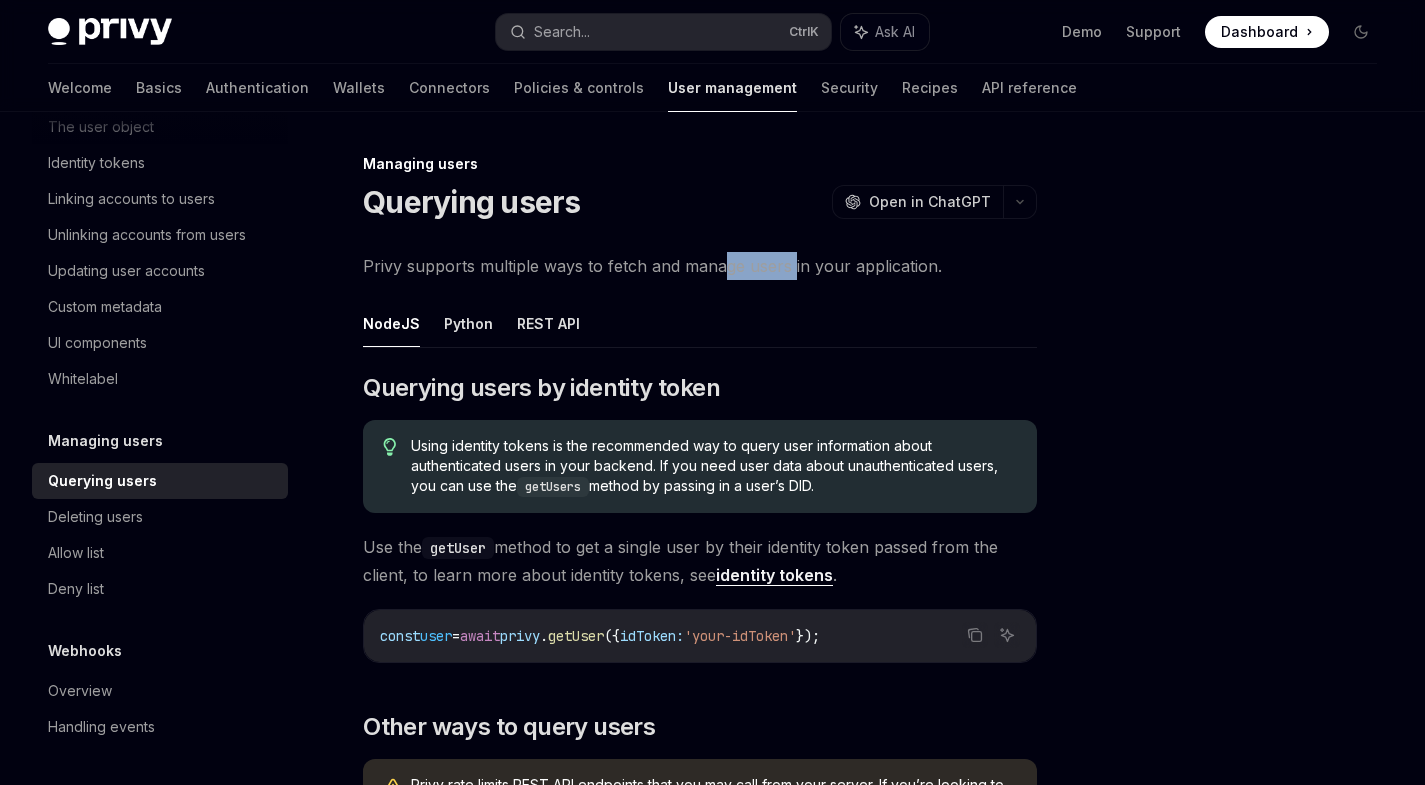 click on "Privy supports multiple ways to fetch and manage users in your application." at bounding box center [700, 266] 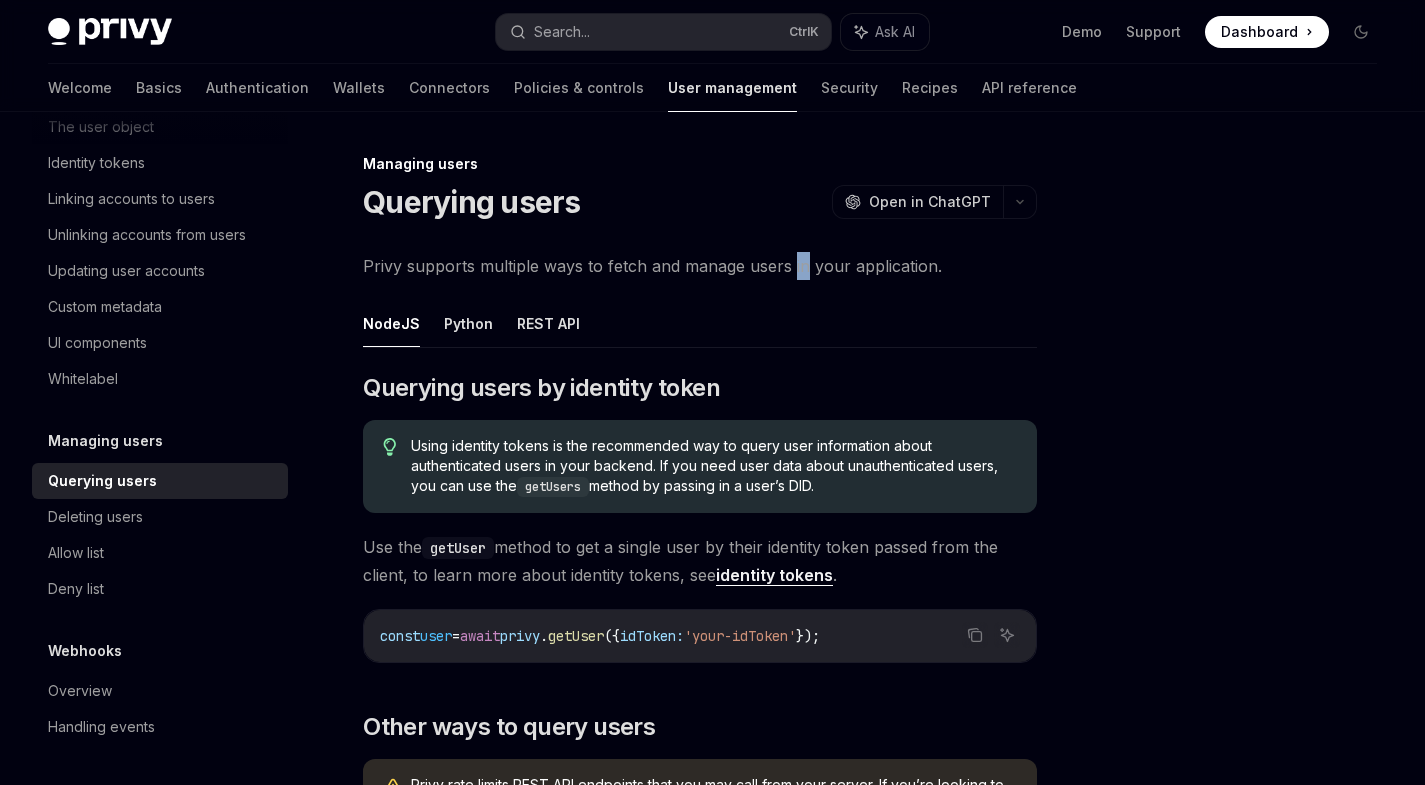 click on "Privy supports multiple ways to fetch and manage users in your application." at bounding box center (700, 266) 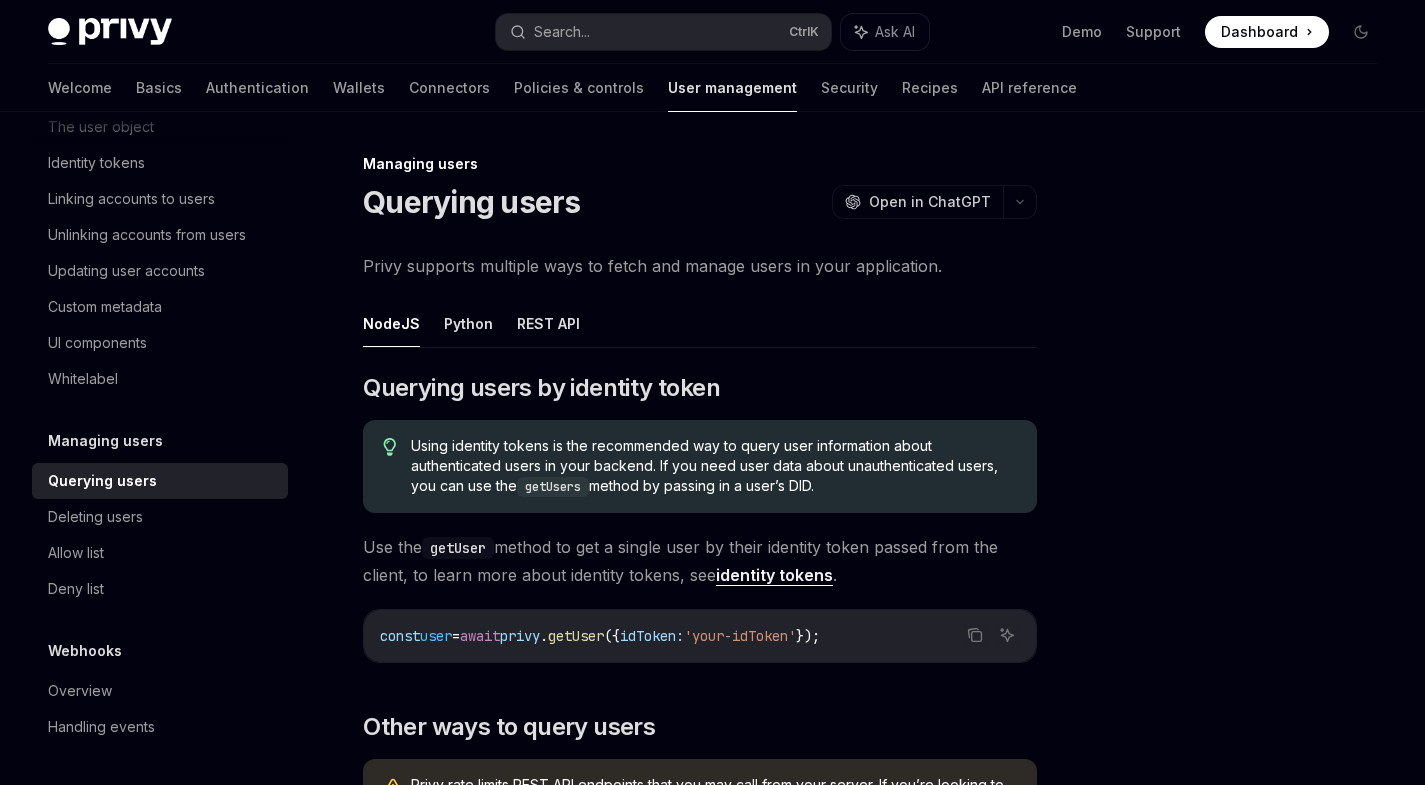 click on "NodeJS   Python   REST API" at bounding box center (700, 324) 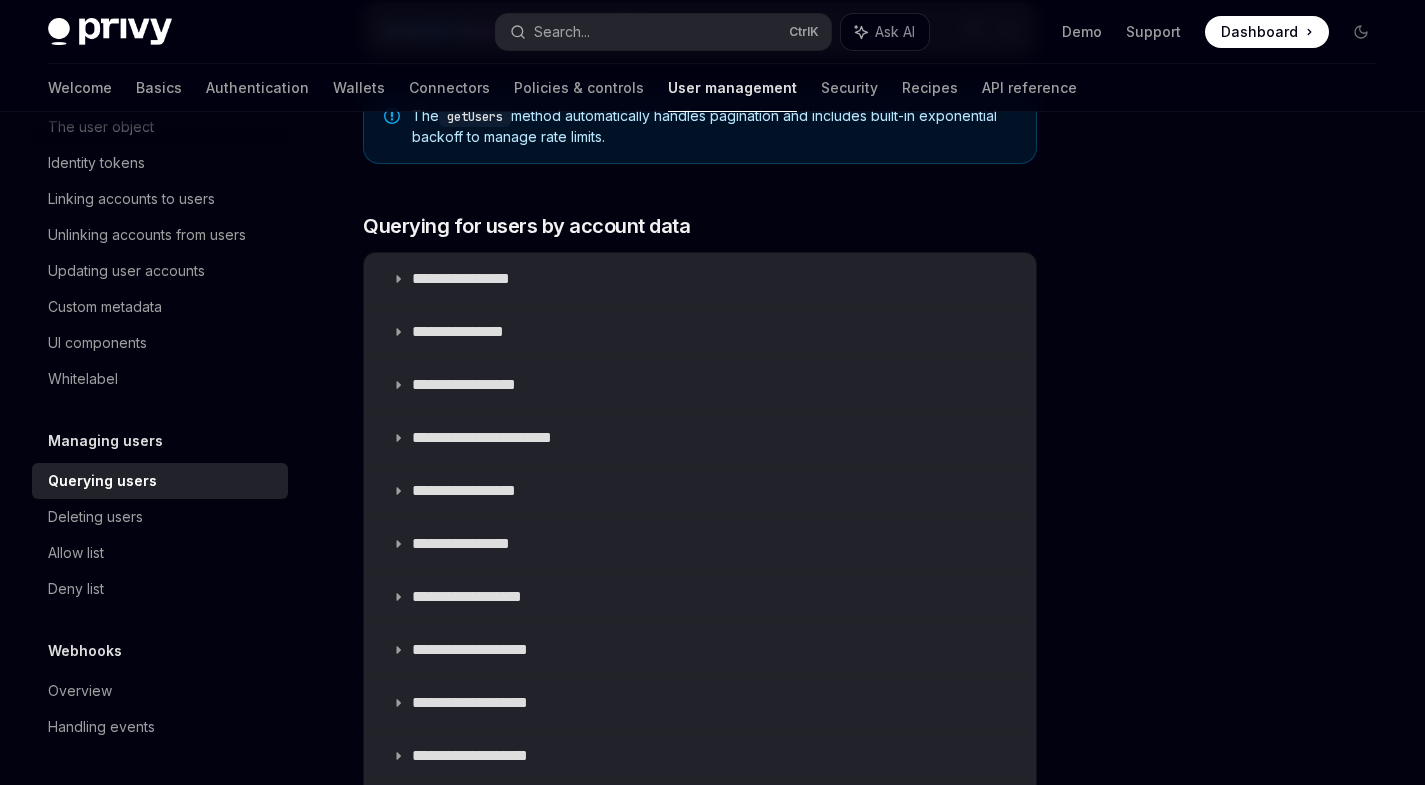 scroll, scrollTop: 1197, scrollLeft: 0, axis: vertical 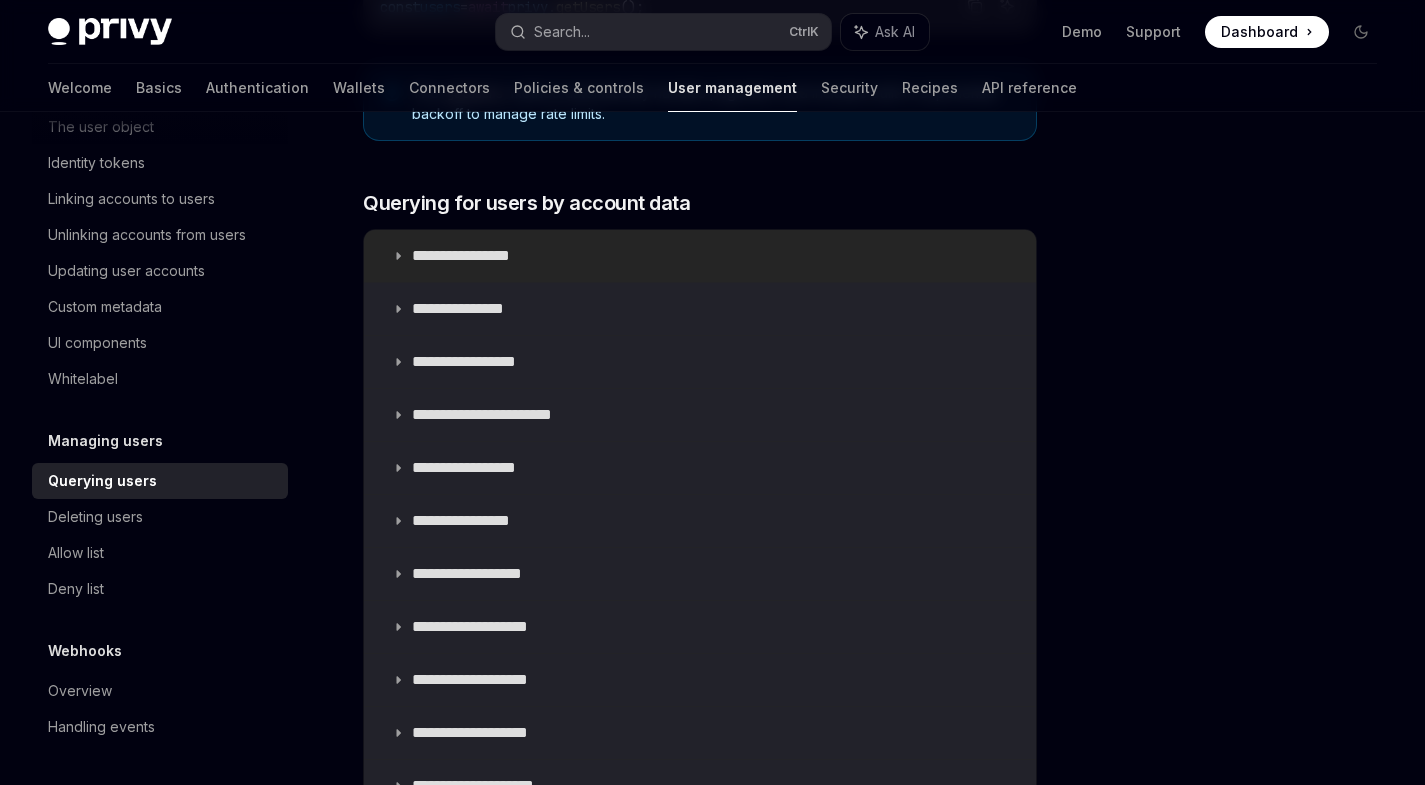click on "**********" at bounding box center (477, 256) 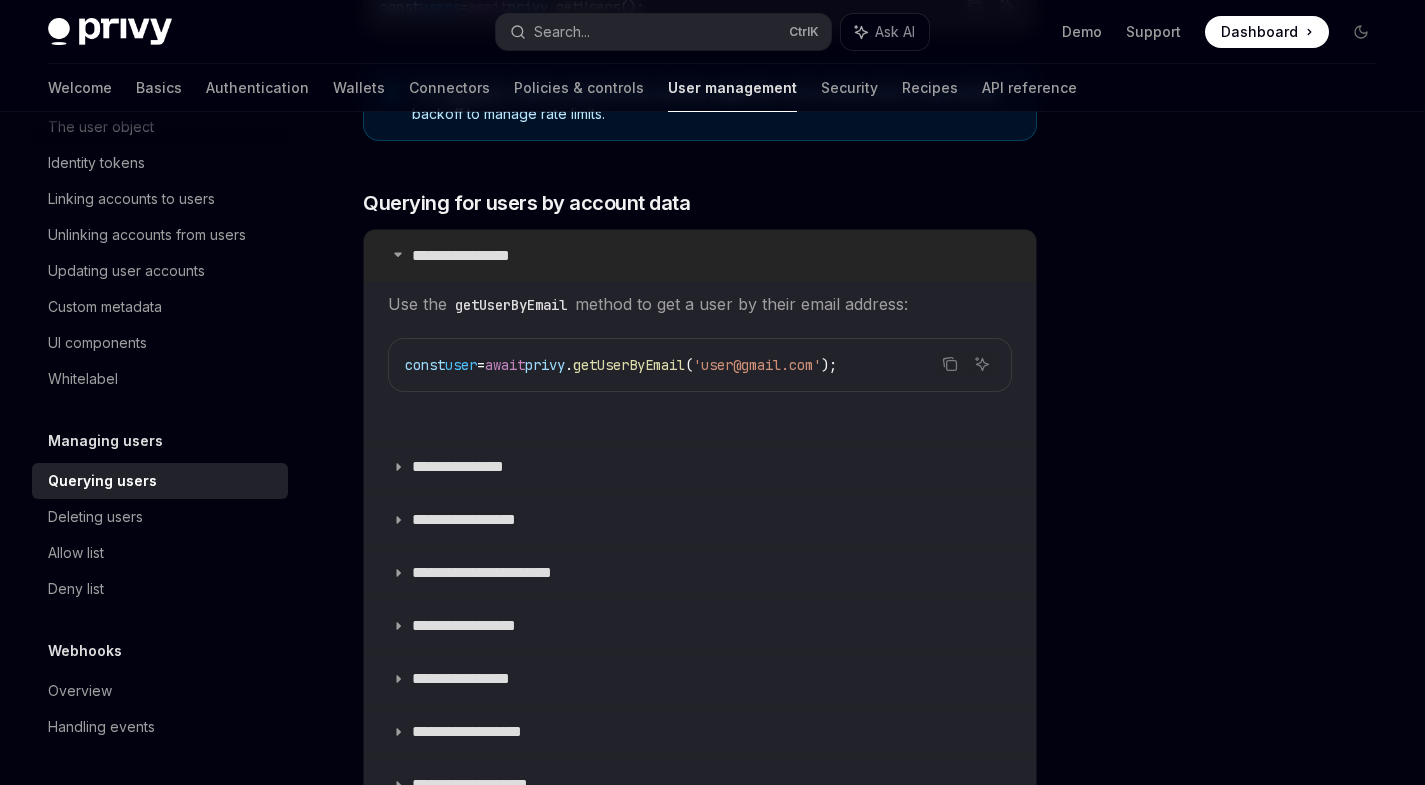 click on "**********" at bounding box center [477, 256] 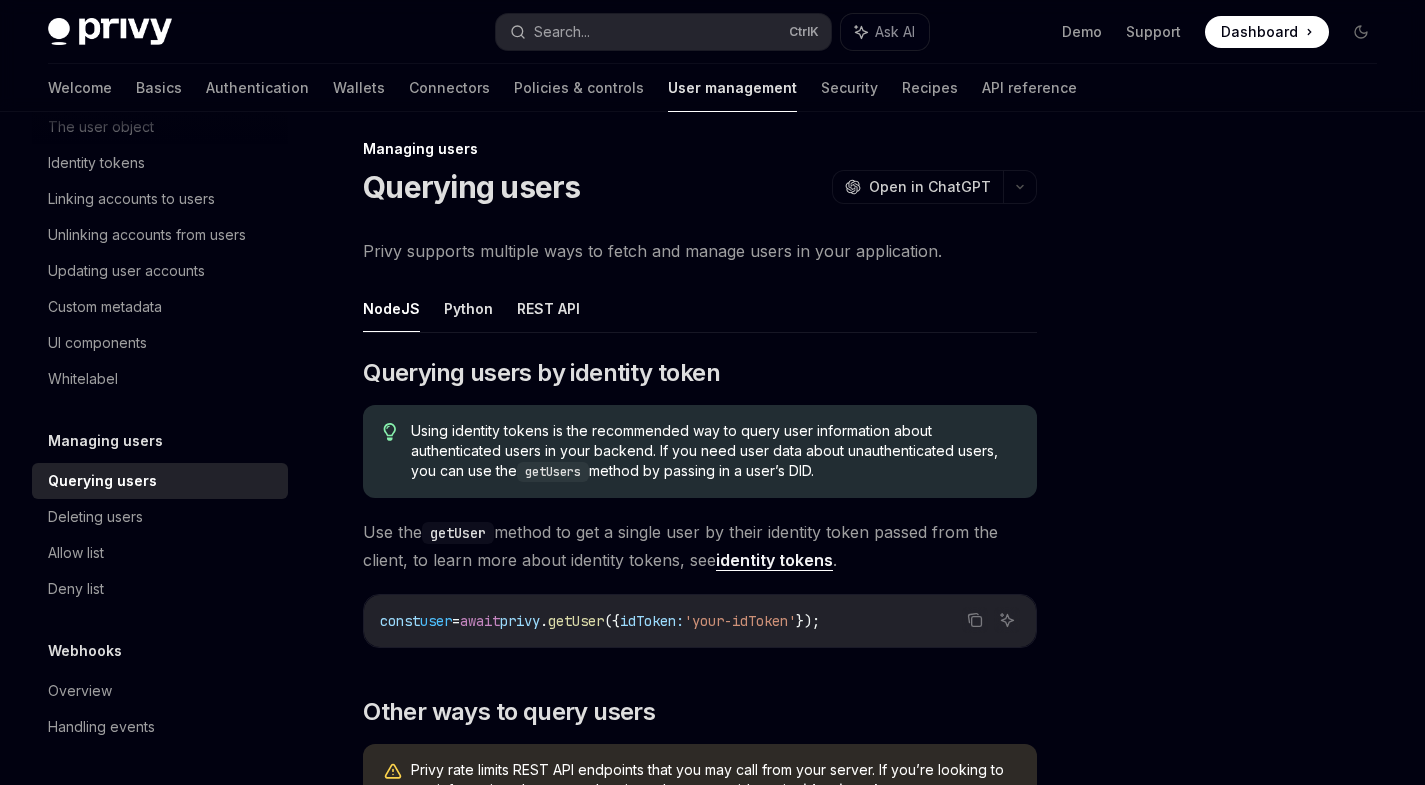 scroll, scrollTop: 0, scrollLeft: 0, axis: both 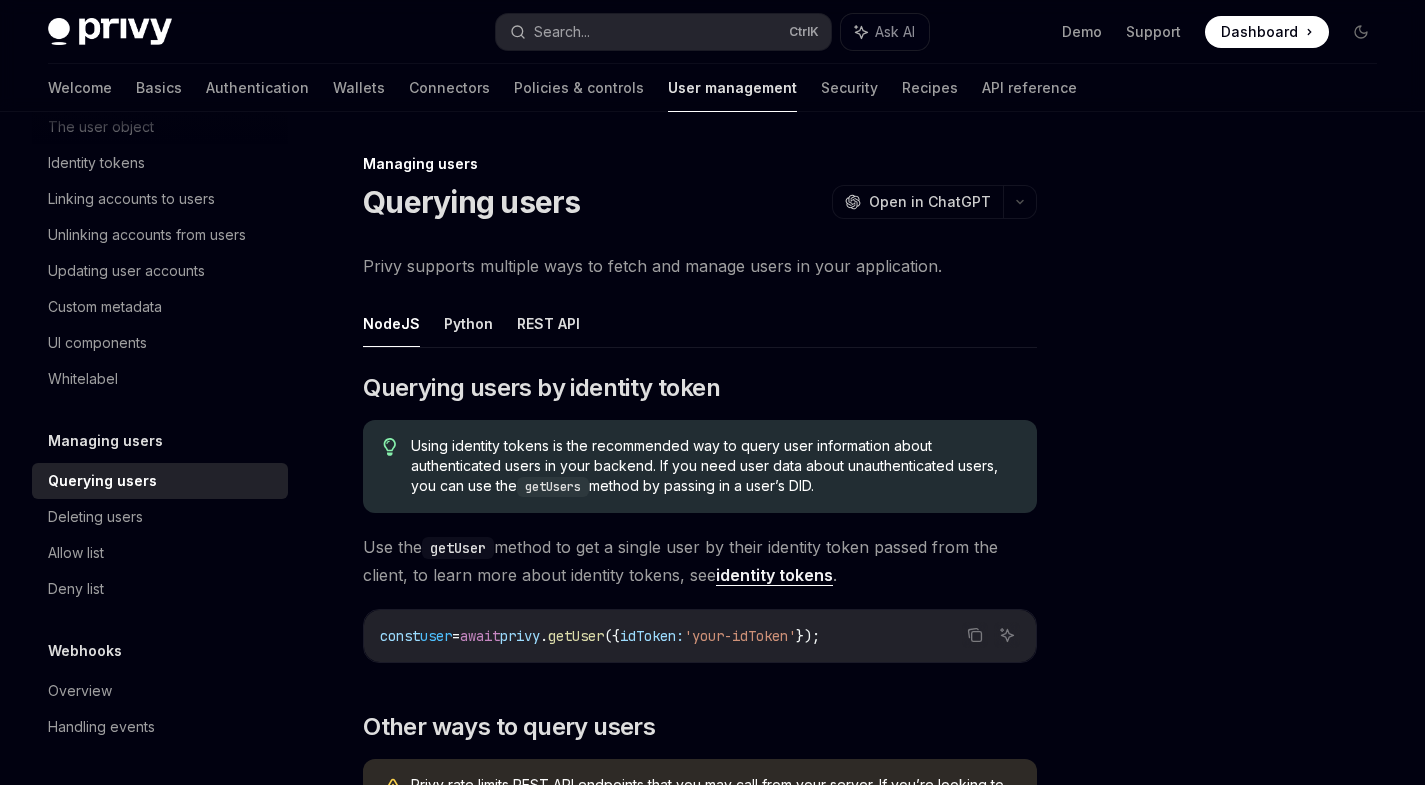 click on "NodeJS   Python   REST API" at bounding box center [700, 324] 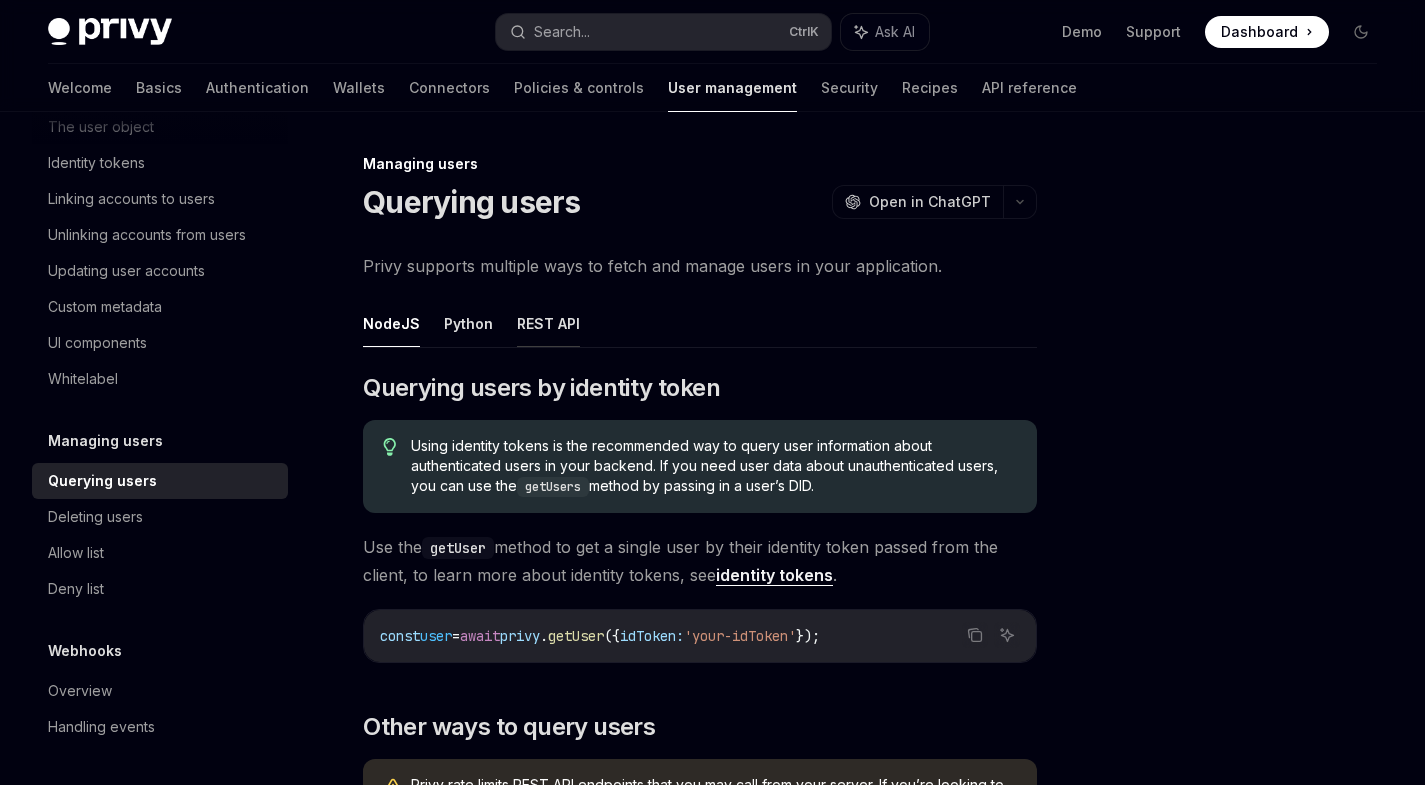 click on "REST API" at bounding box center (548, 323) 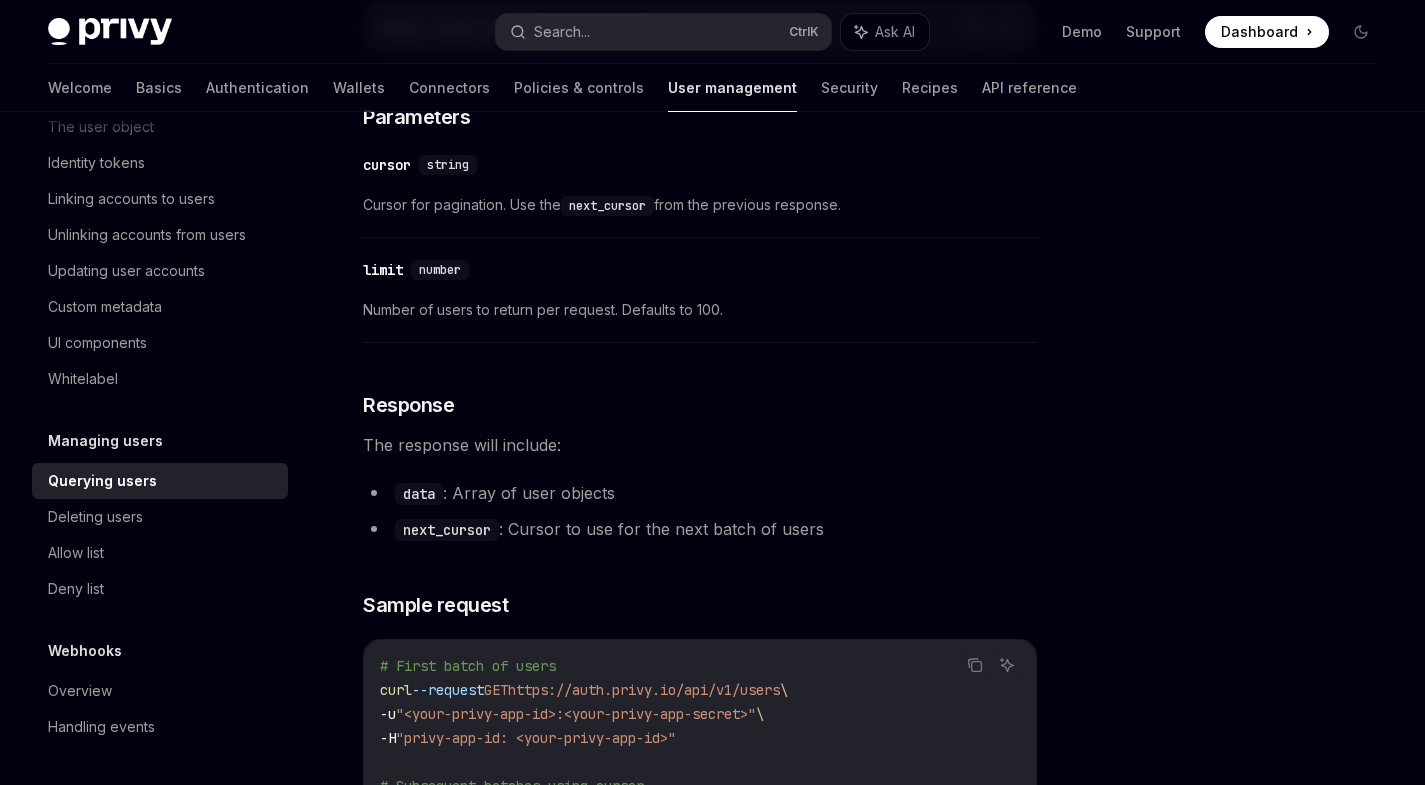scroll, scrollTop: 0, scrollLeft: 0, axis: both 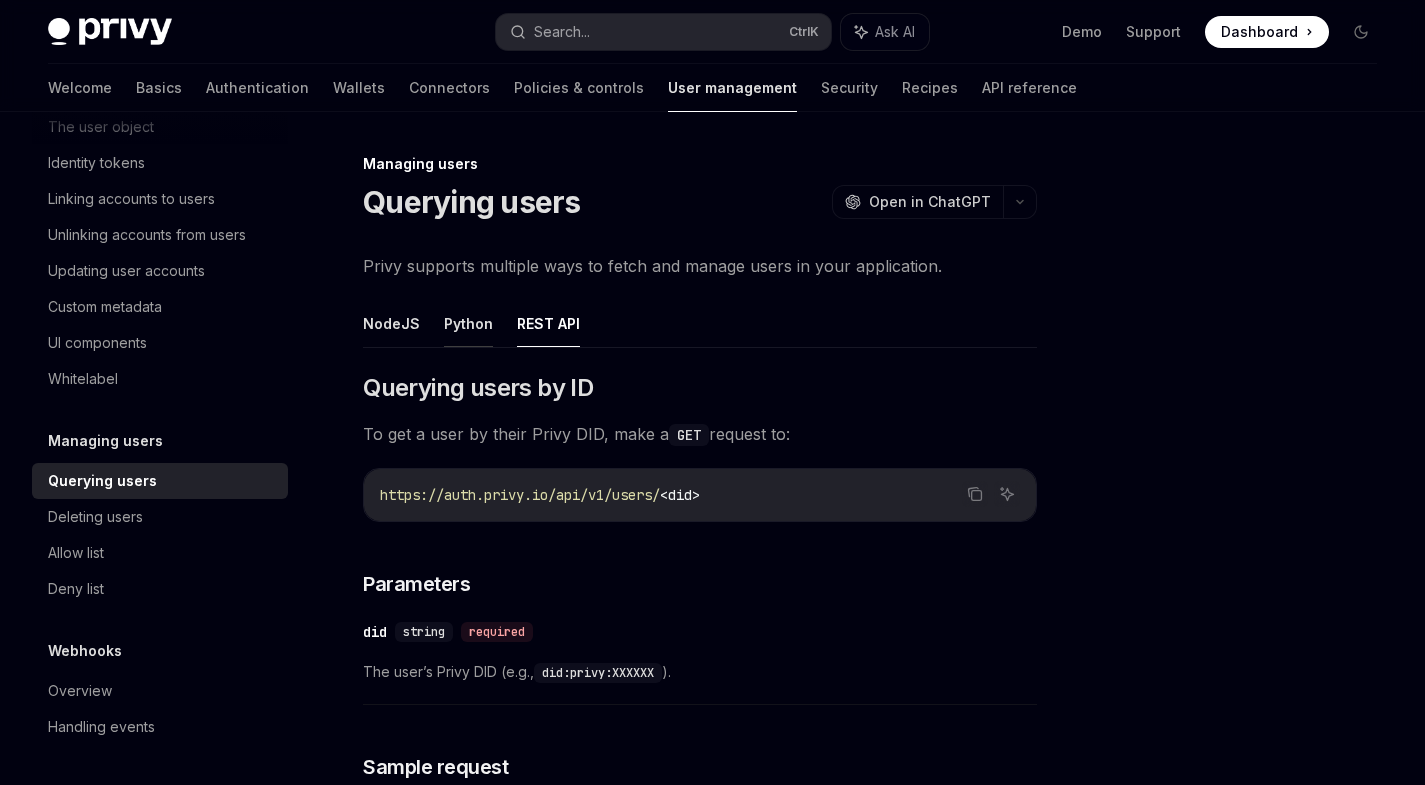 click on "Python" at bounding box center (468, 323) 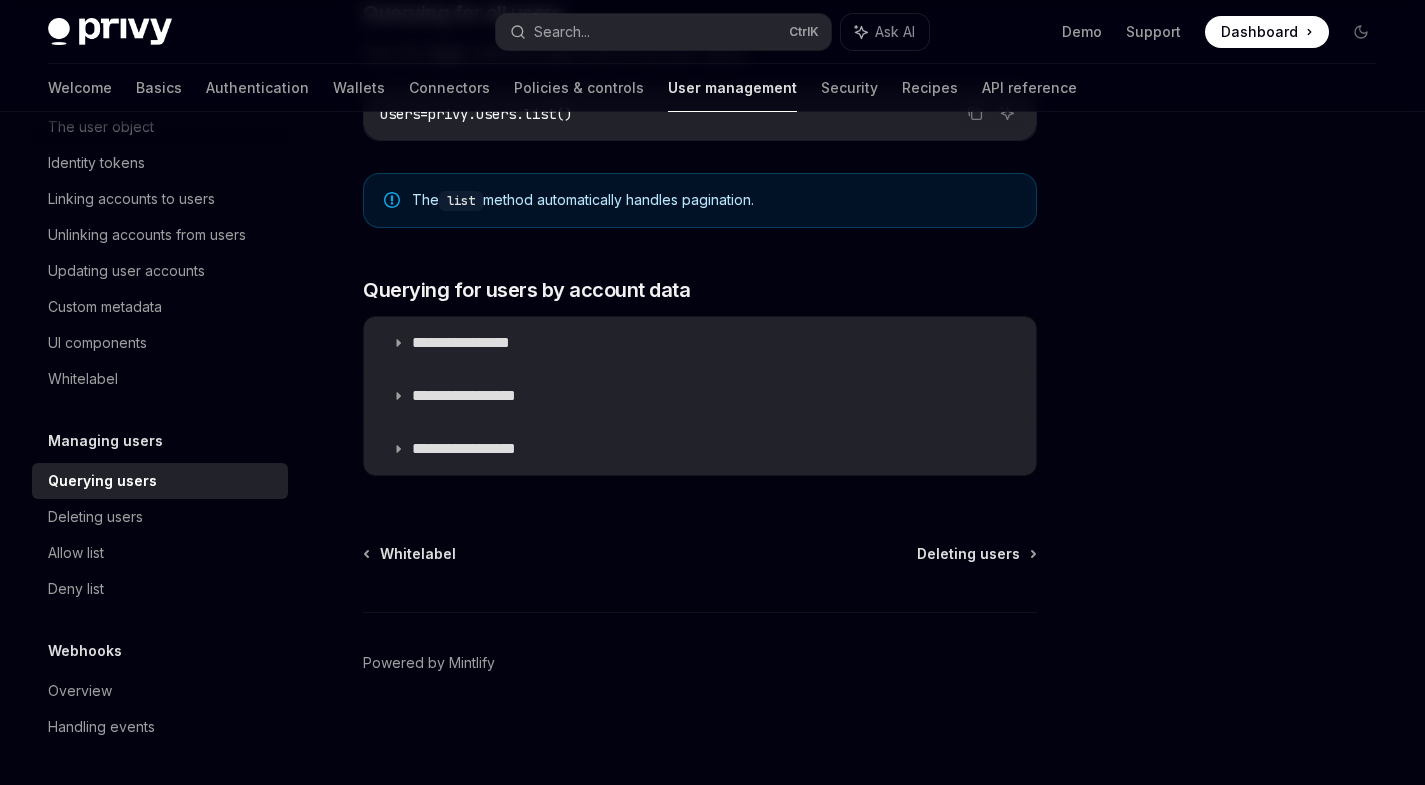 scroll, scrollTop: 1008, scrollLeft: 0, axis: vertical 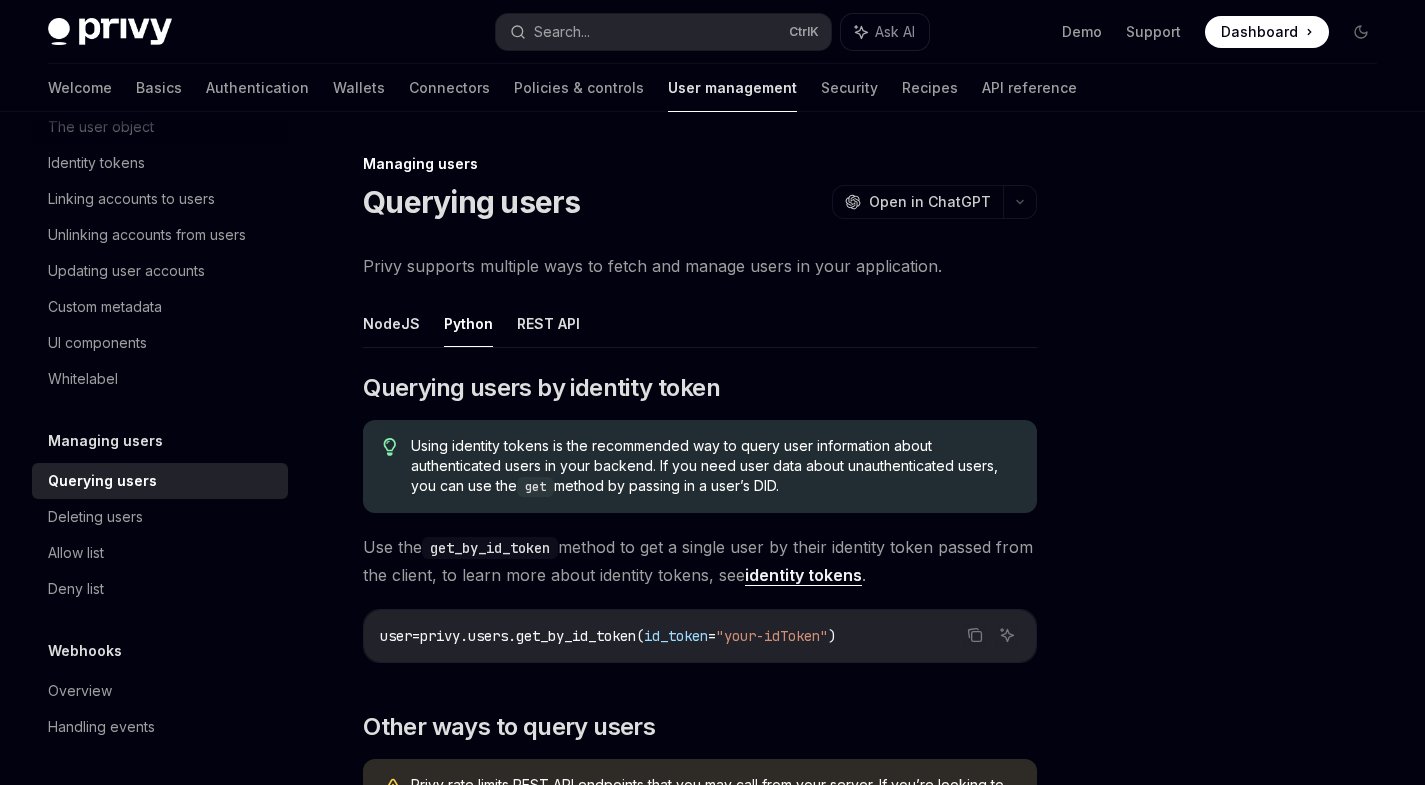 type on "*" 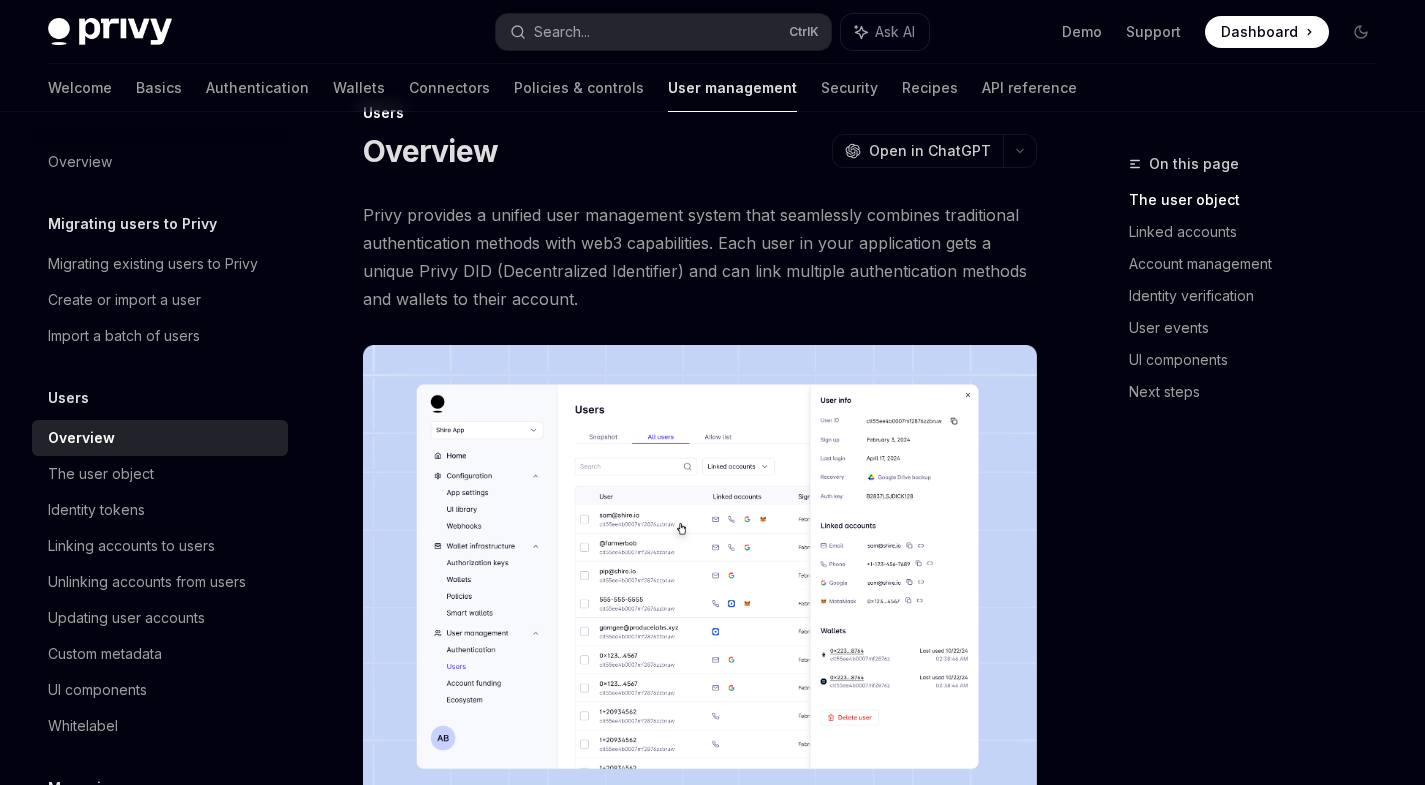 scroll, scrollTop: 58, scrollLeft: 0, axis: vertical 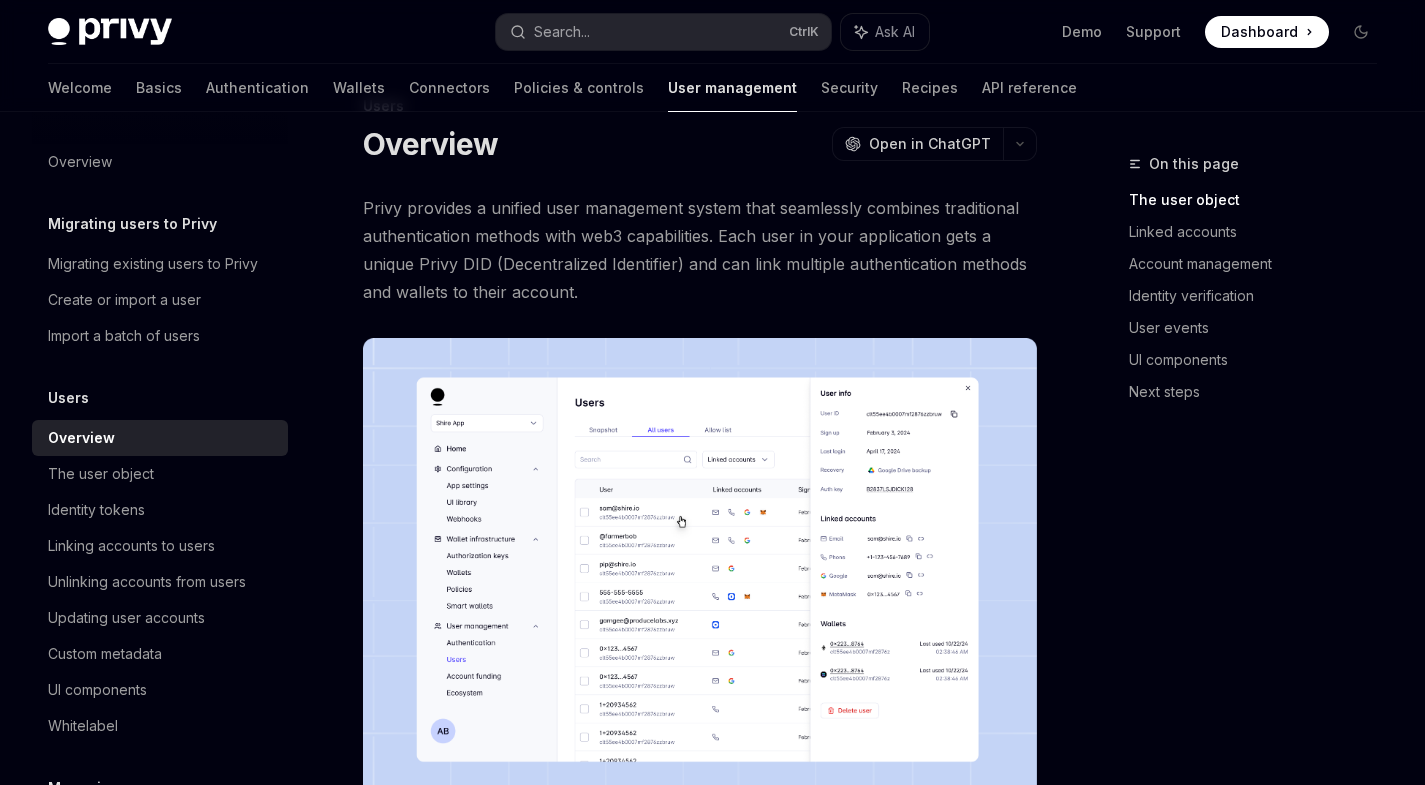 click at bounding box center [700, 579] 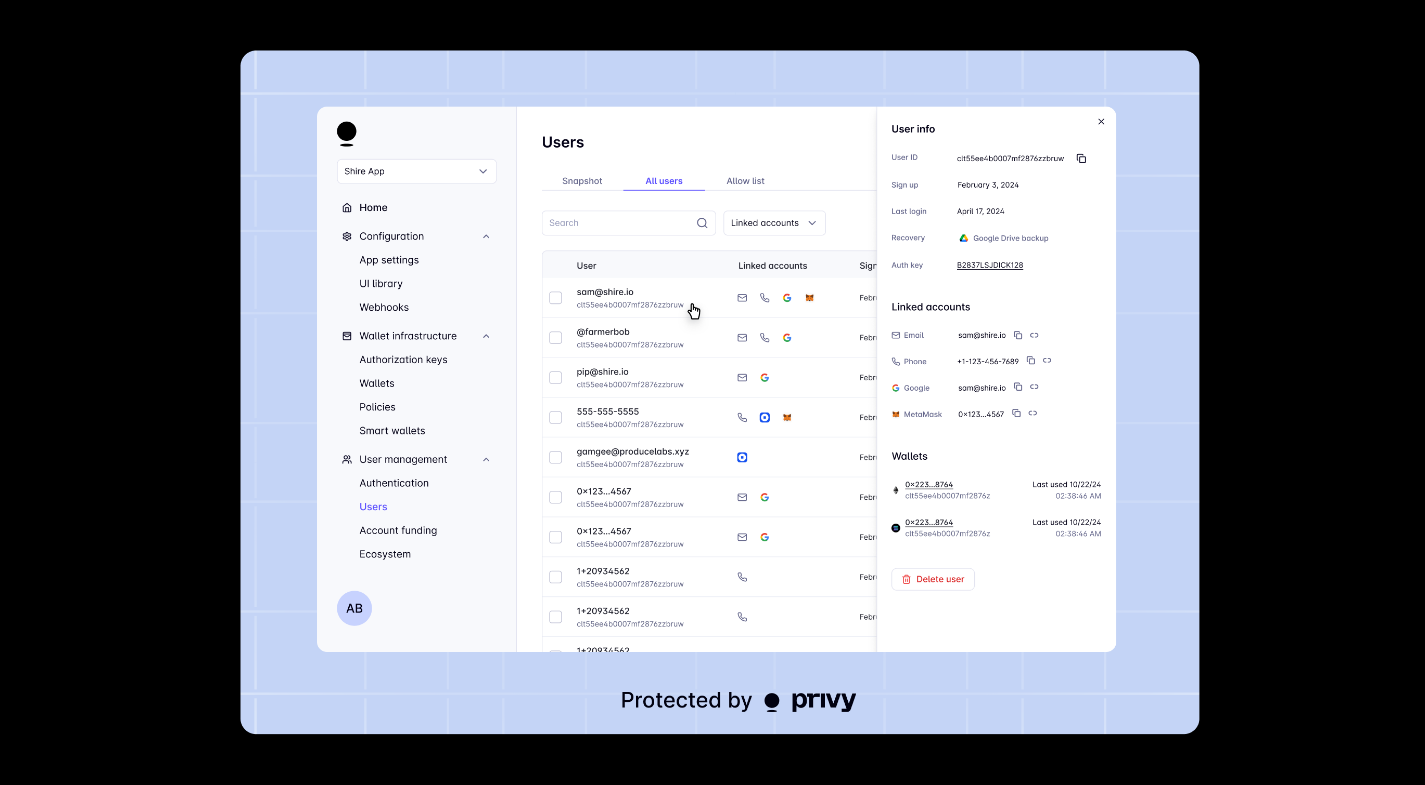click at bounding box center (720, 392) 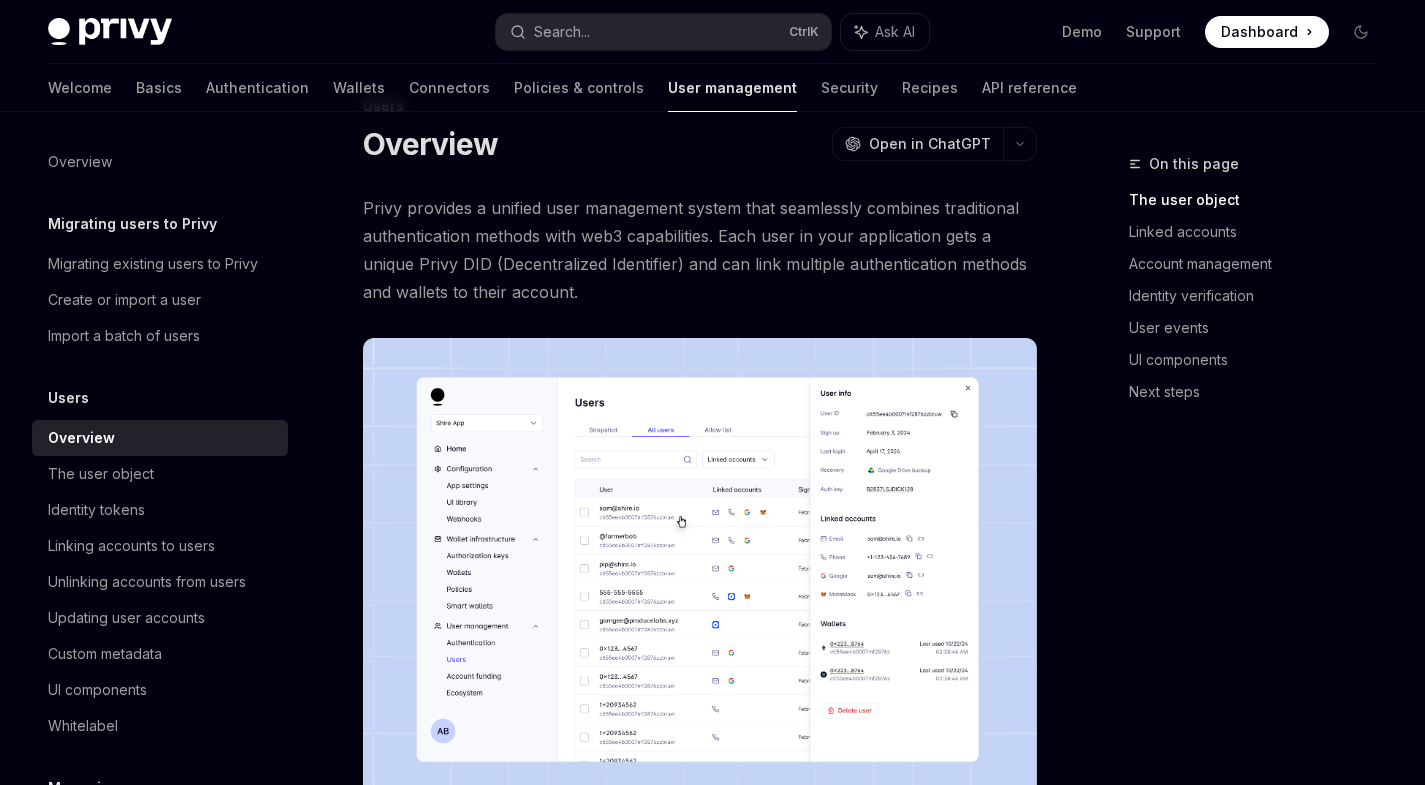 click at bounding box center [700, 579] 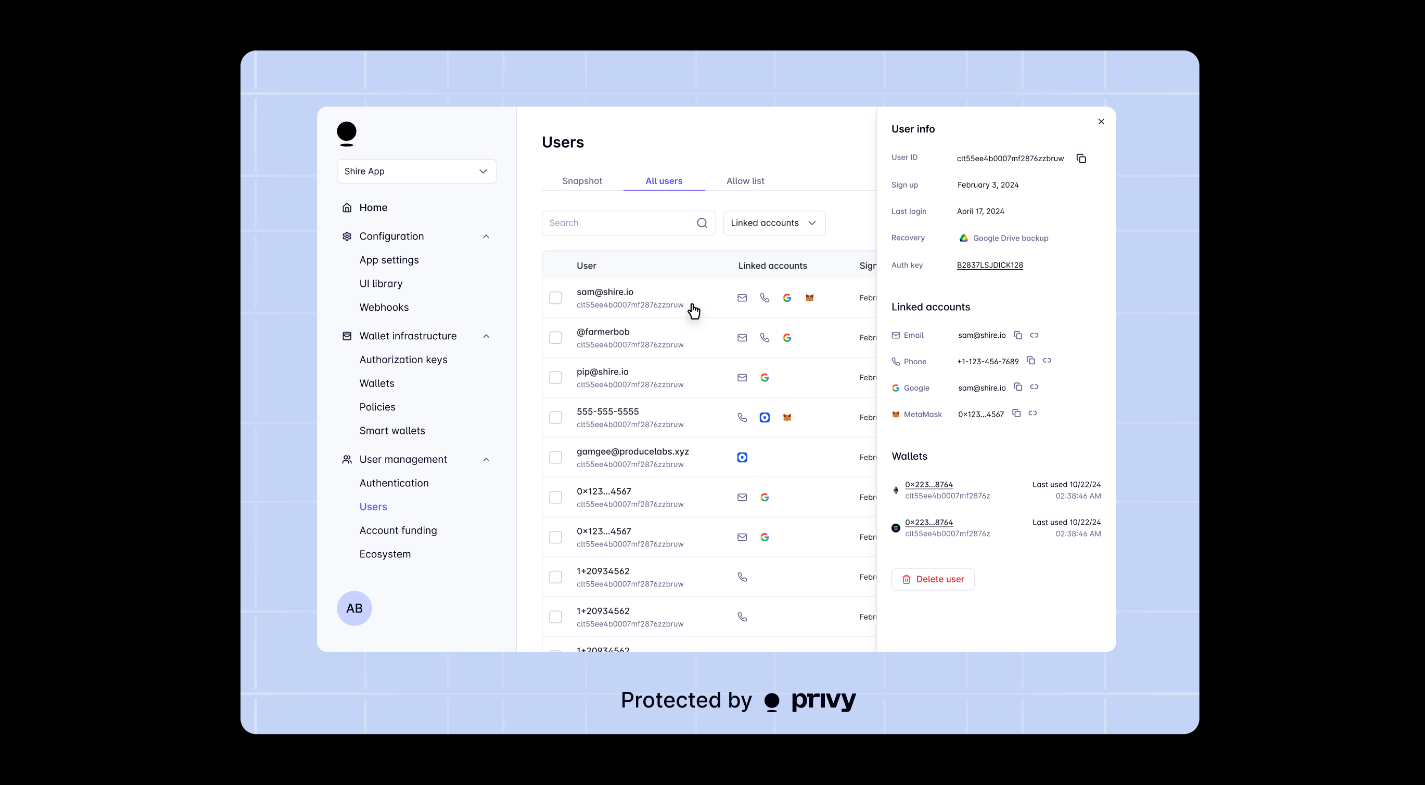 click at bounding box center (720, 392) 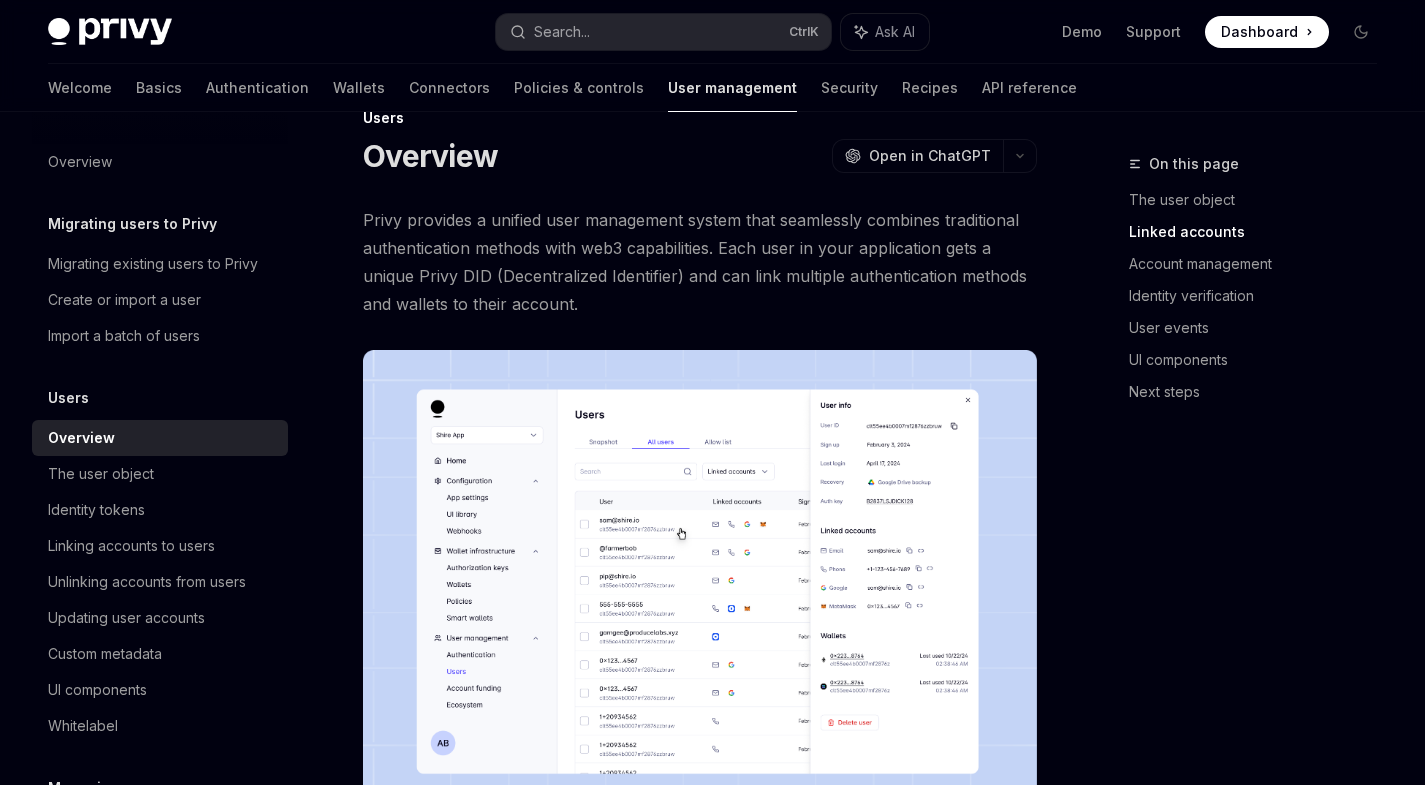 scroll, scrollTop: 0, scrollLeft: 0, axis: both 